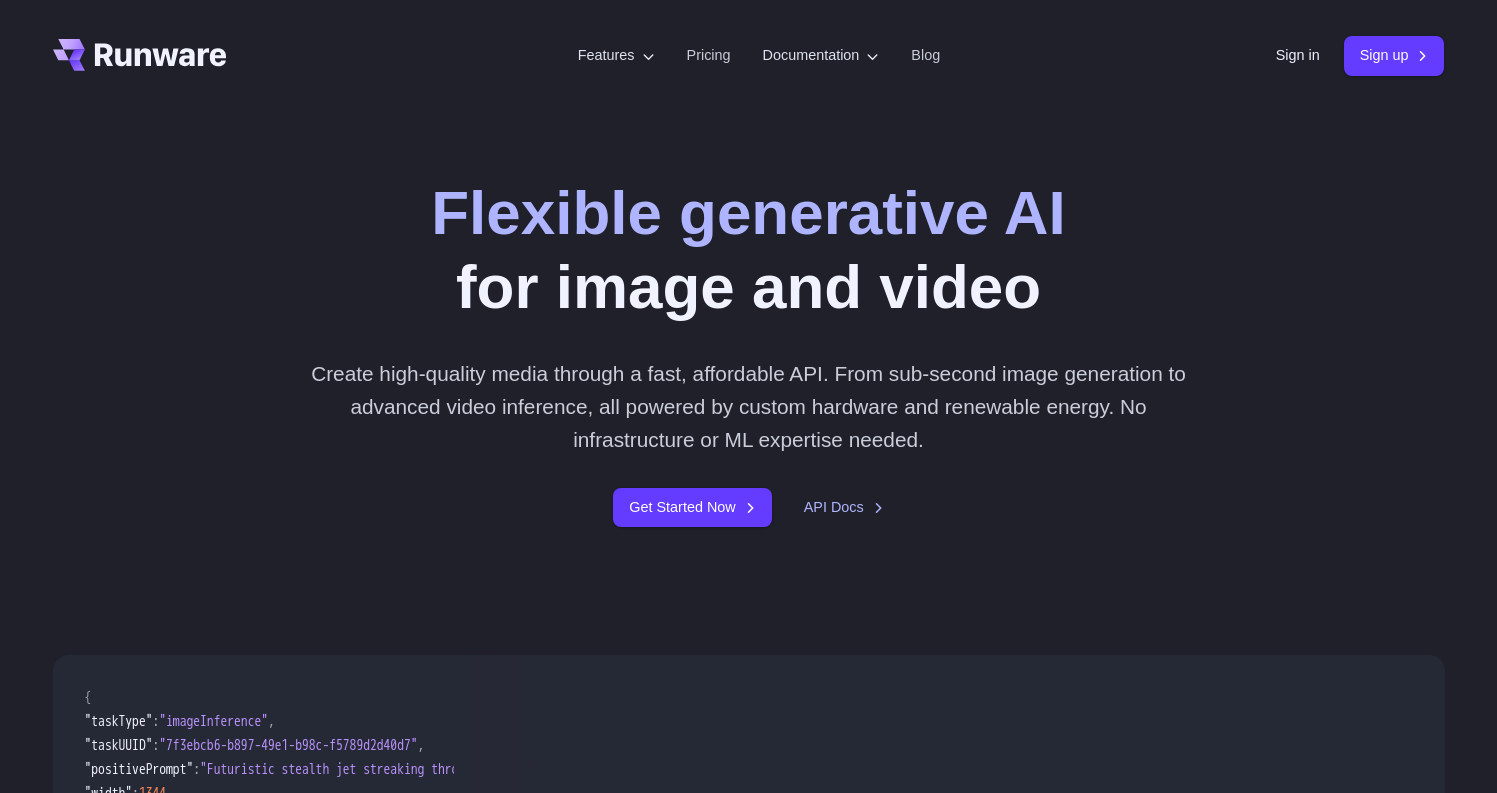 scroll, scrollTop: 0, scrollLeft: 0, axis: both 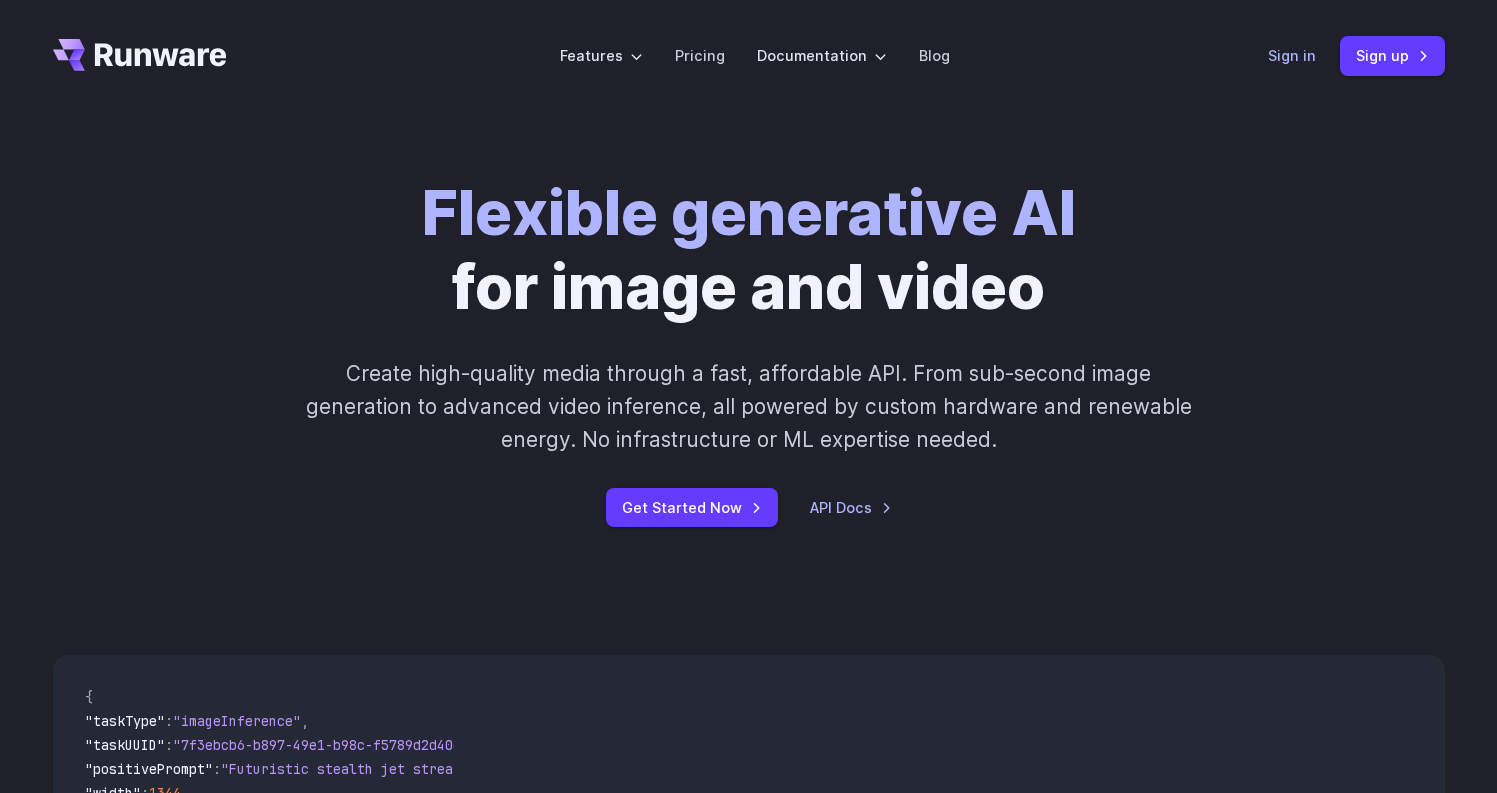 click on "Sign in" at bounding box center [1292, 55] 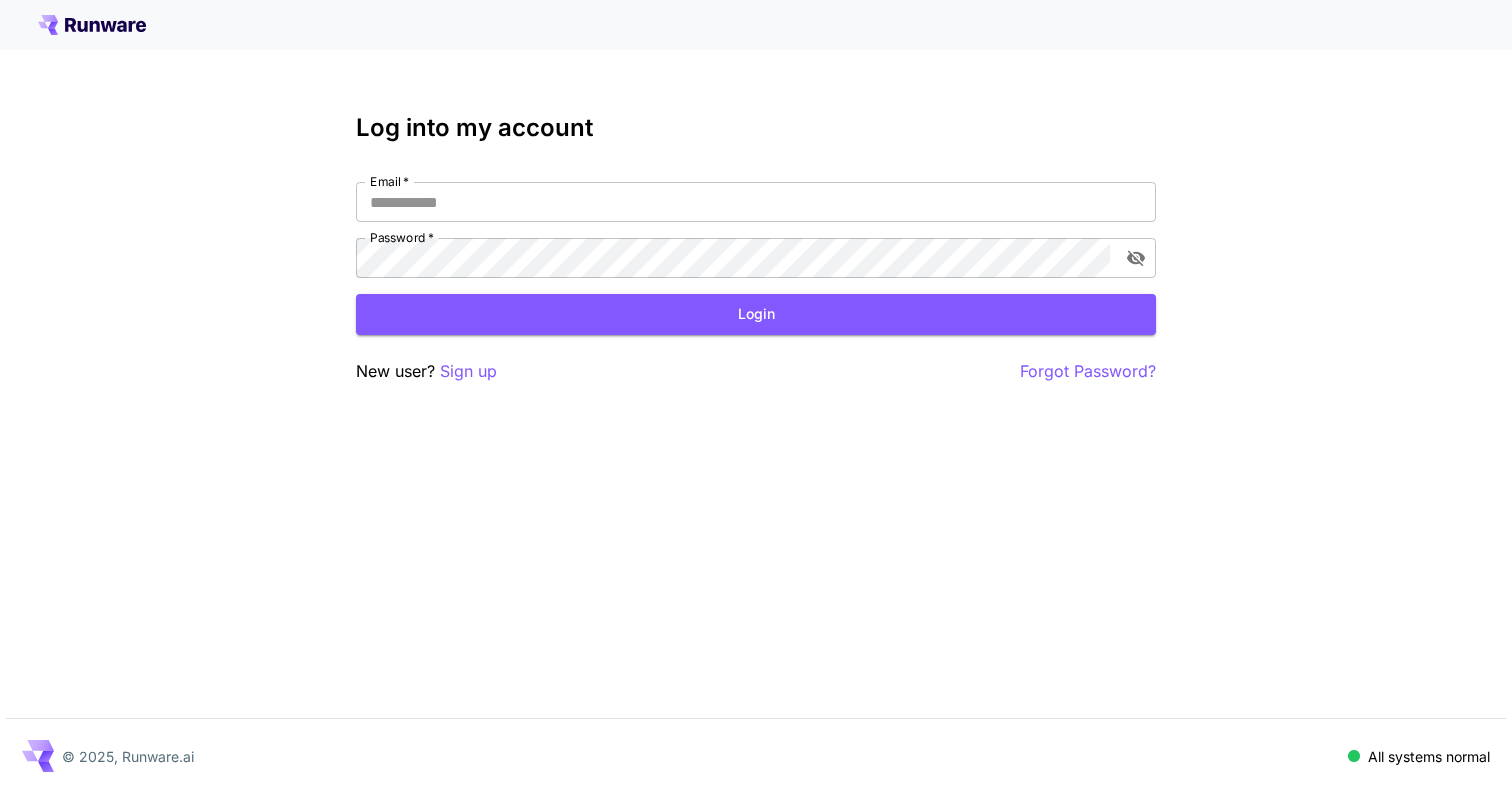scroll, scrollTop: 0, scrollLeft: 0, axis: both 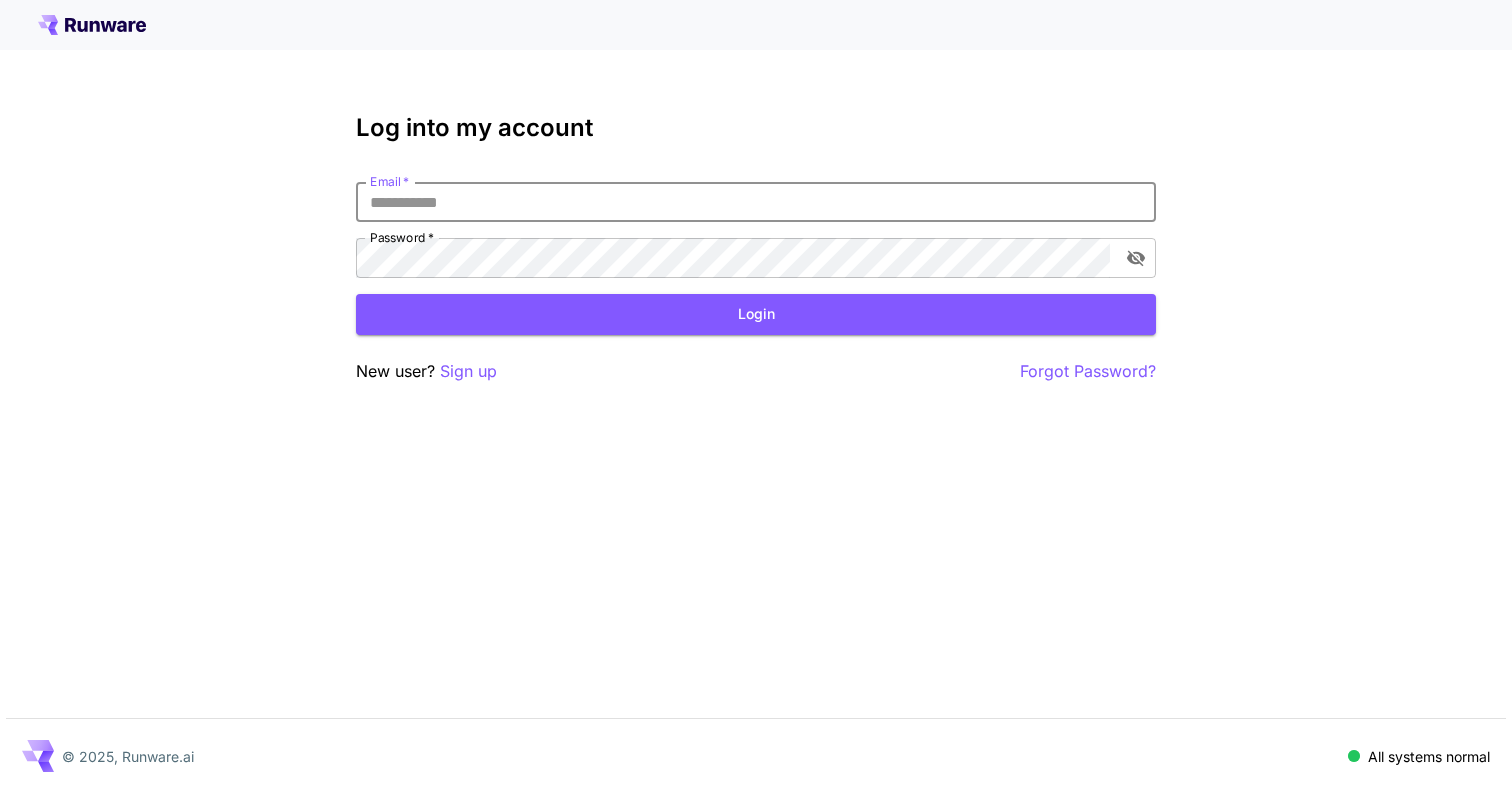 click on "Email   *" at bounding box center [756, 202] 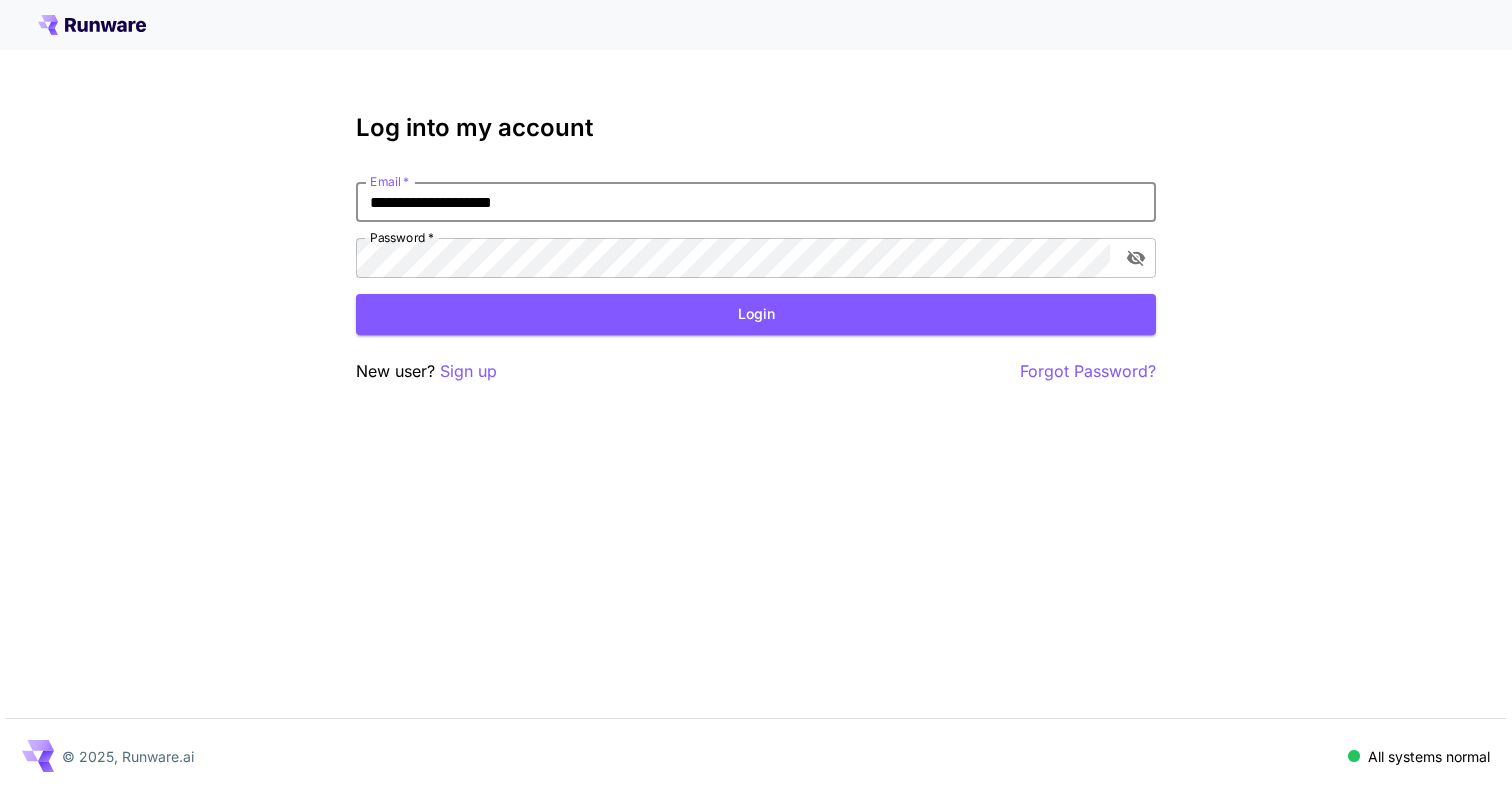 type on "**********" 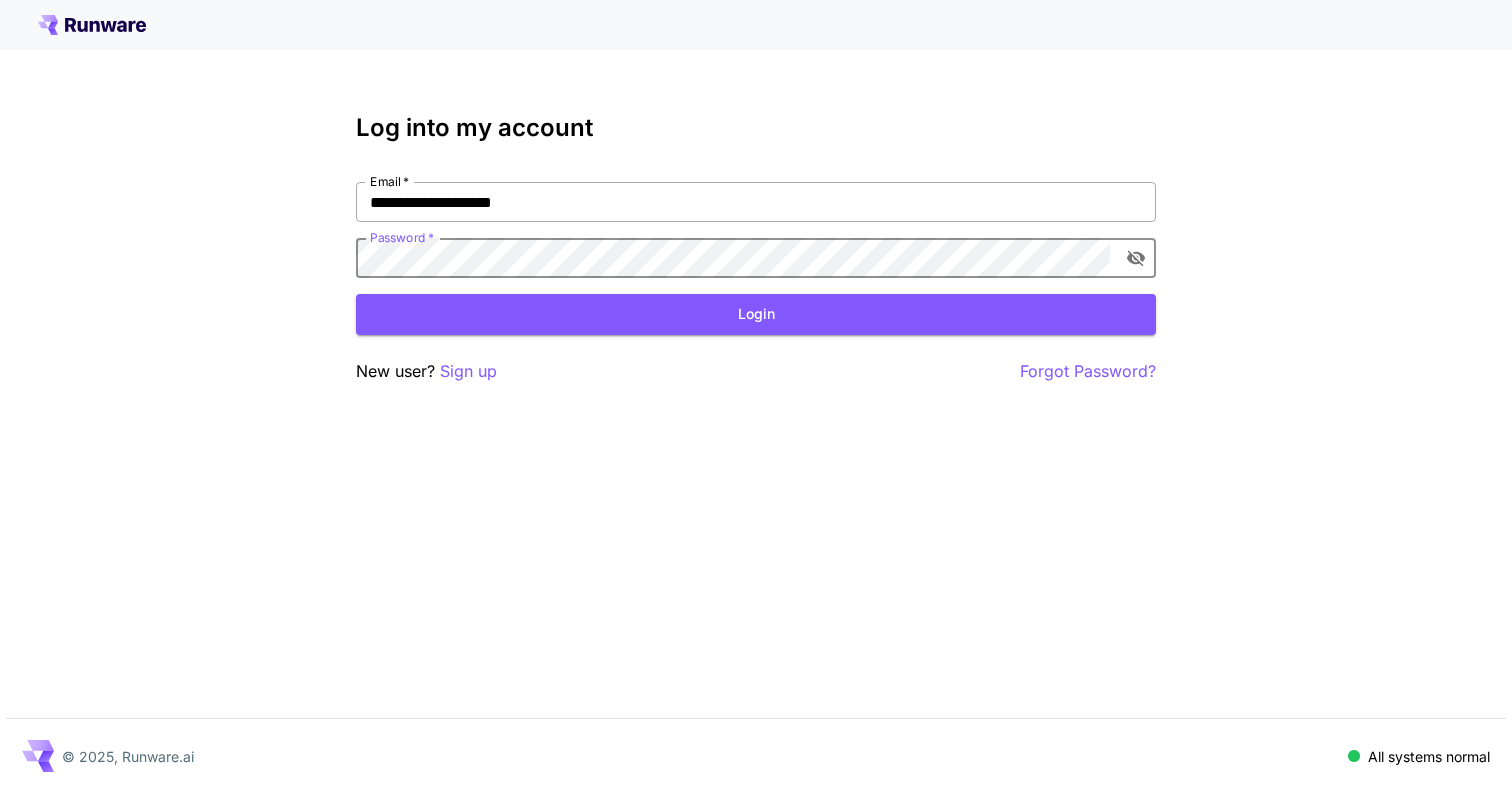 click on "Login" at bounding box center [756, 314] 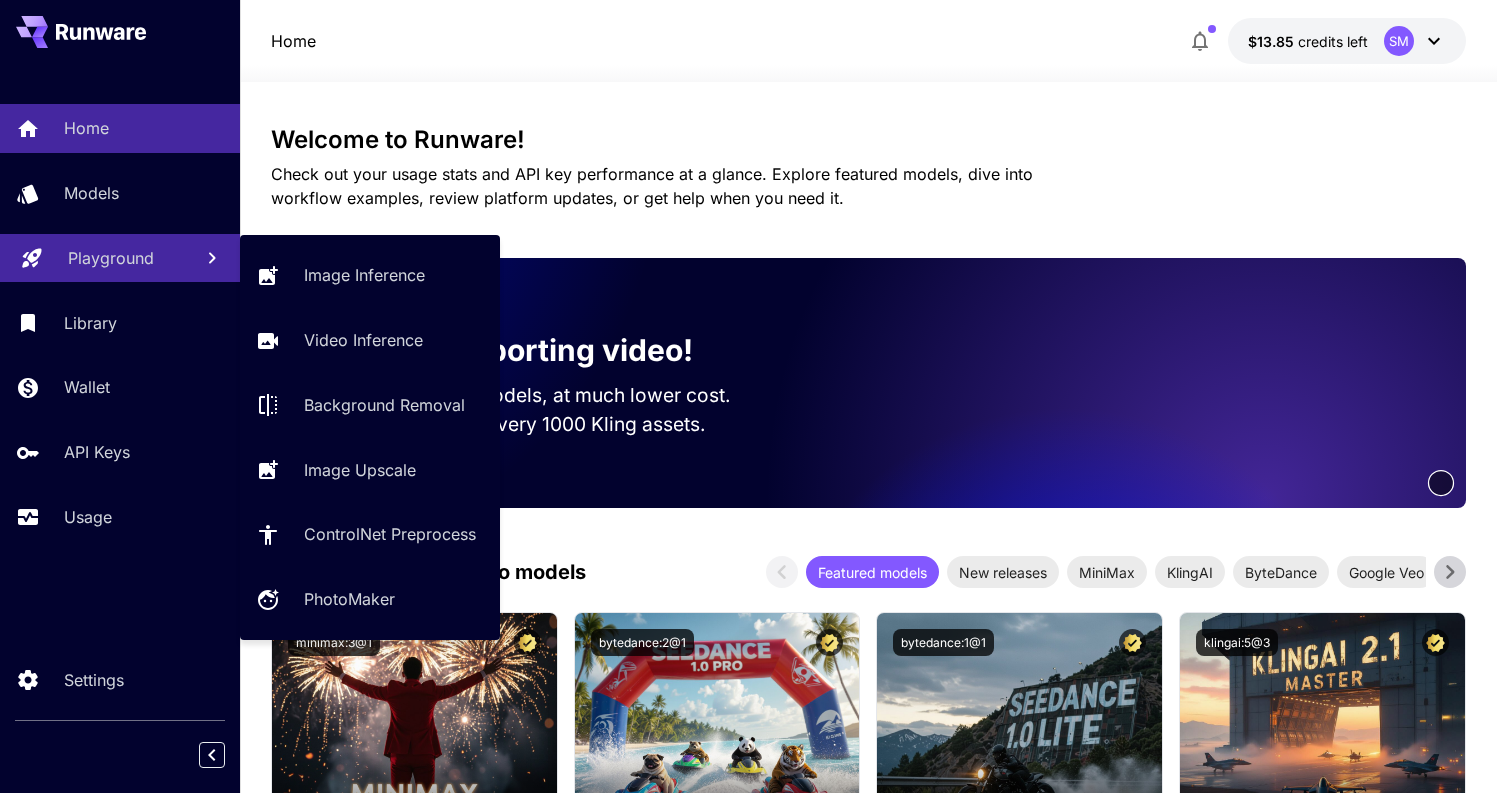 click on "Playground" at bounding box center (120, 258) 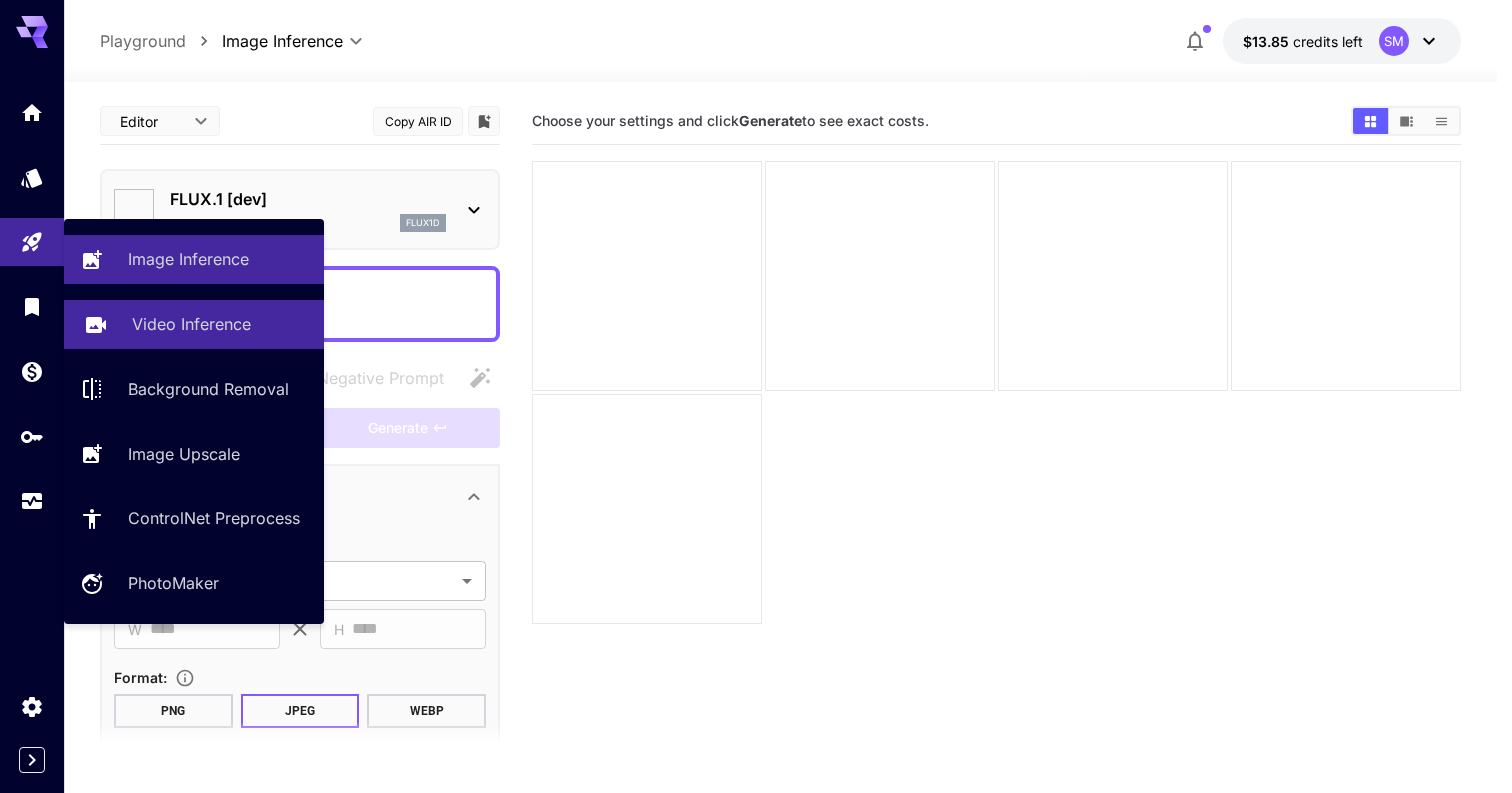 type on "**********" 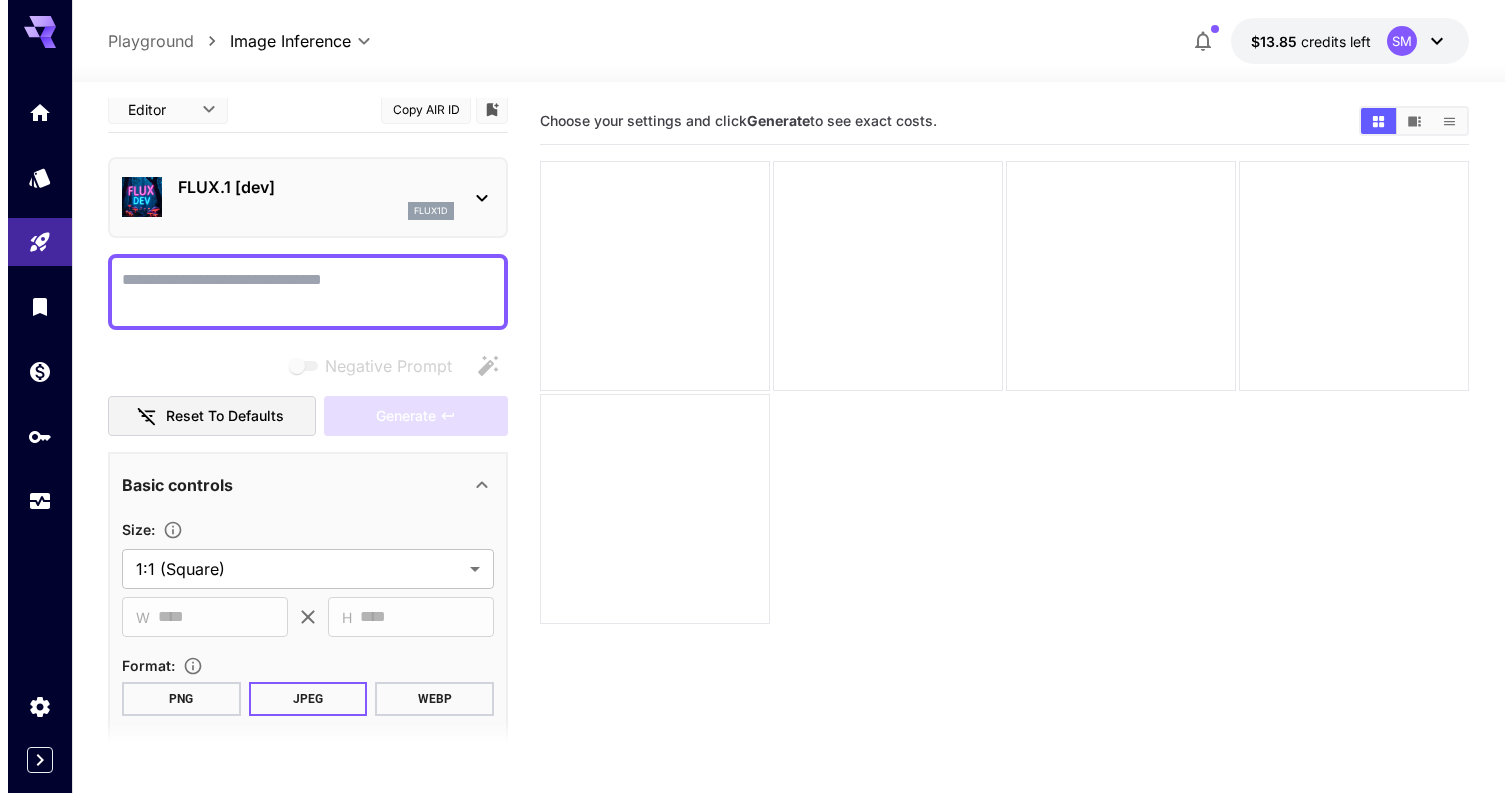scroll, scrollTop: 0, scrollLeft: 0, axis: both 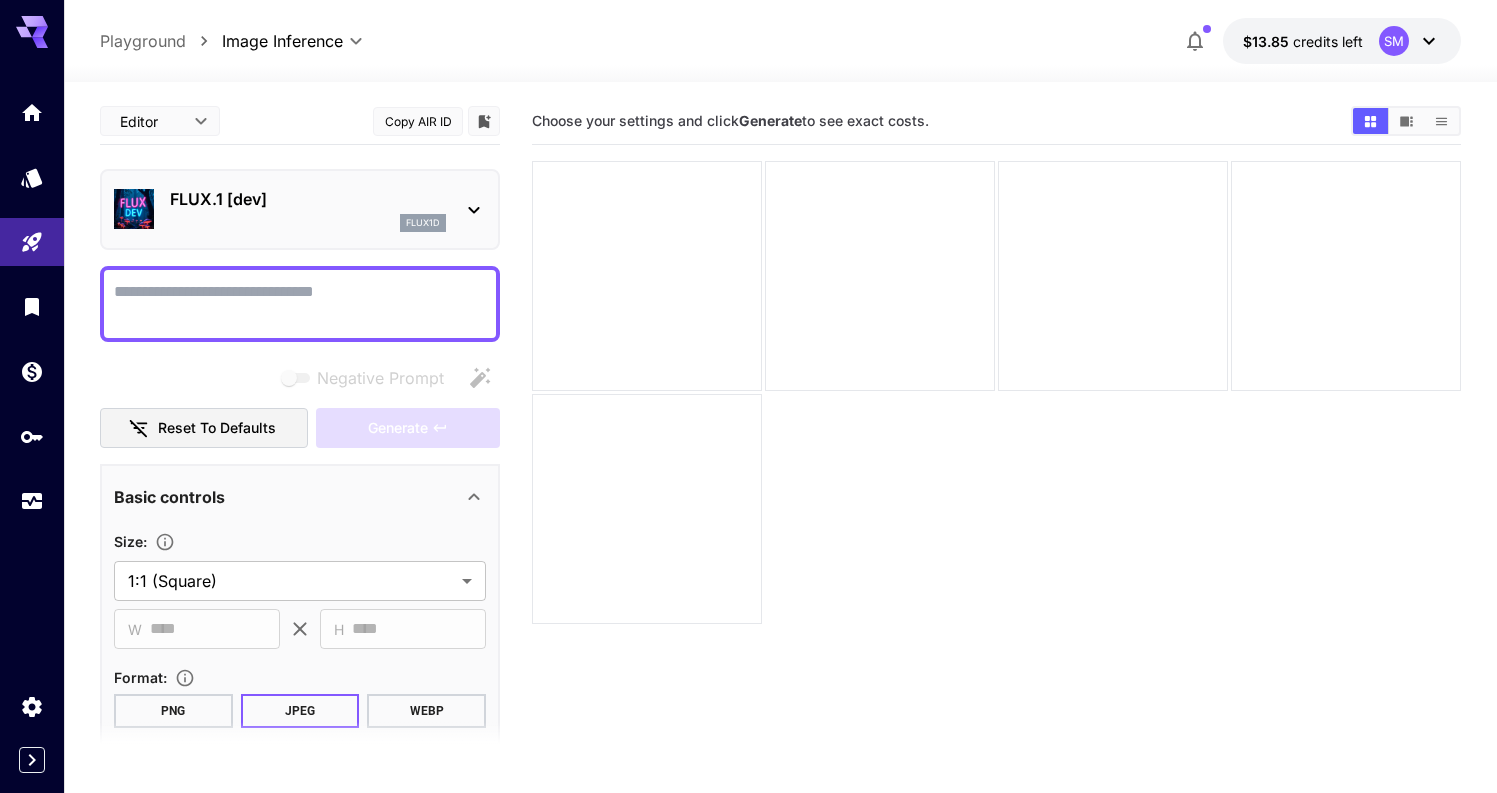 click on "FLUX.1 [dev] flux1d" at bounding box center (300, 209) 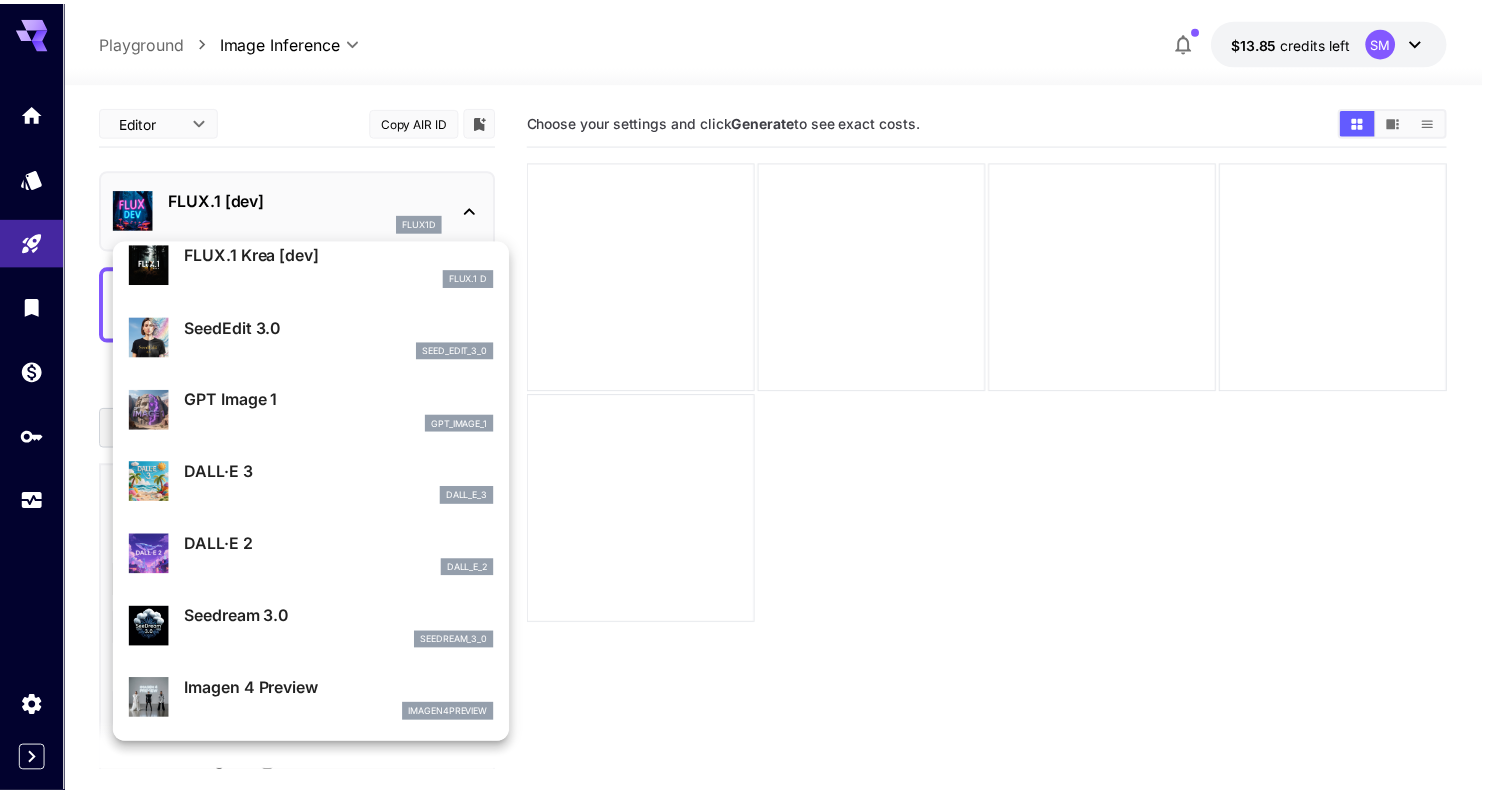 scroll, scrollTop: 157, scrollLeft: 0, axis: vertical 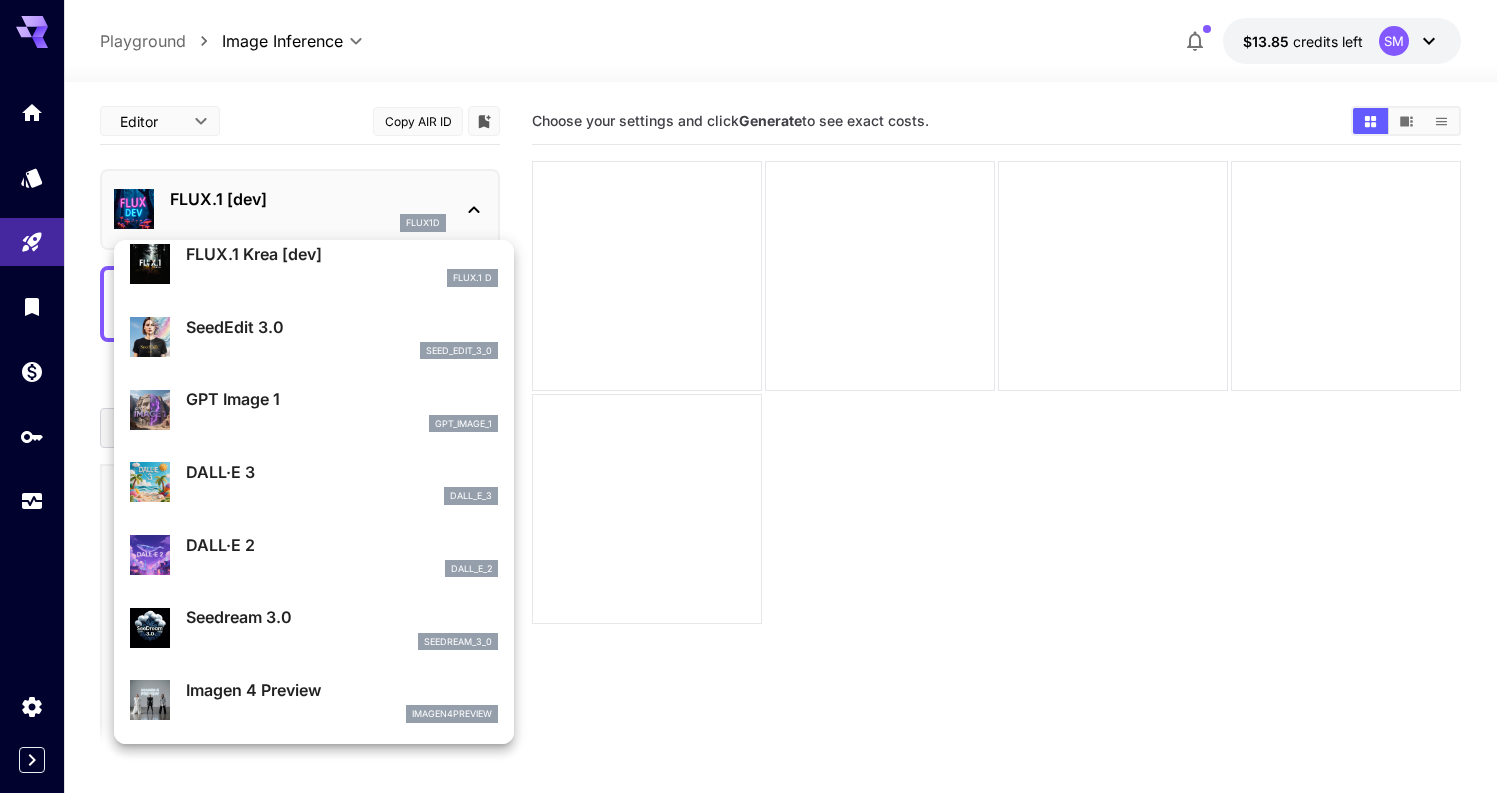 click on "seed_edit_3_0" at bounding box center (342, 351) 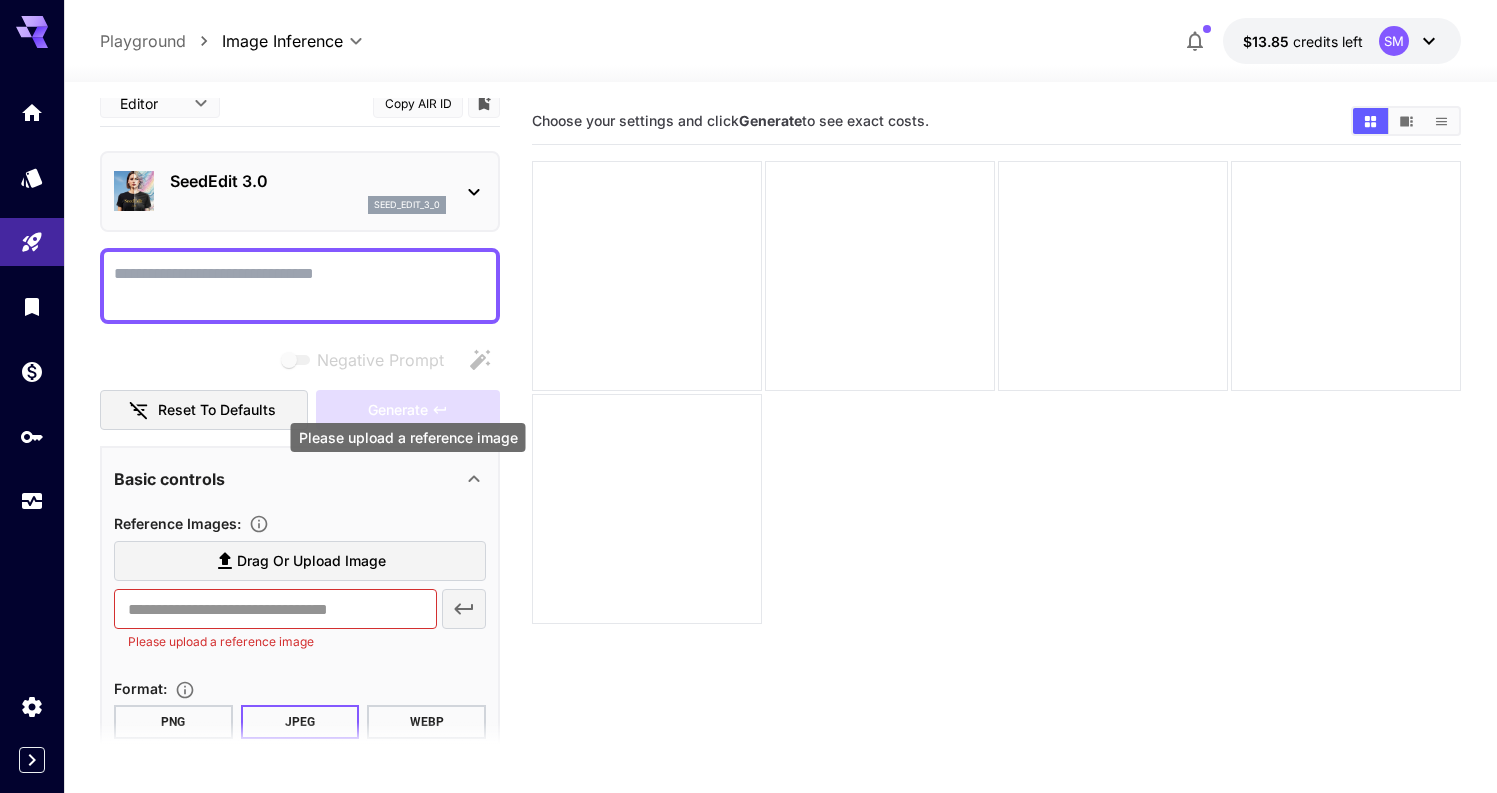 scroll, scrollTop: 59, scrollLeft: 0, axis: vertical 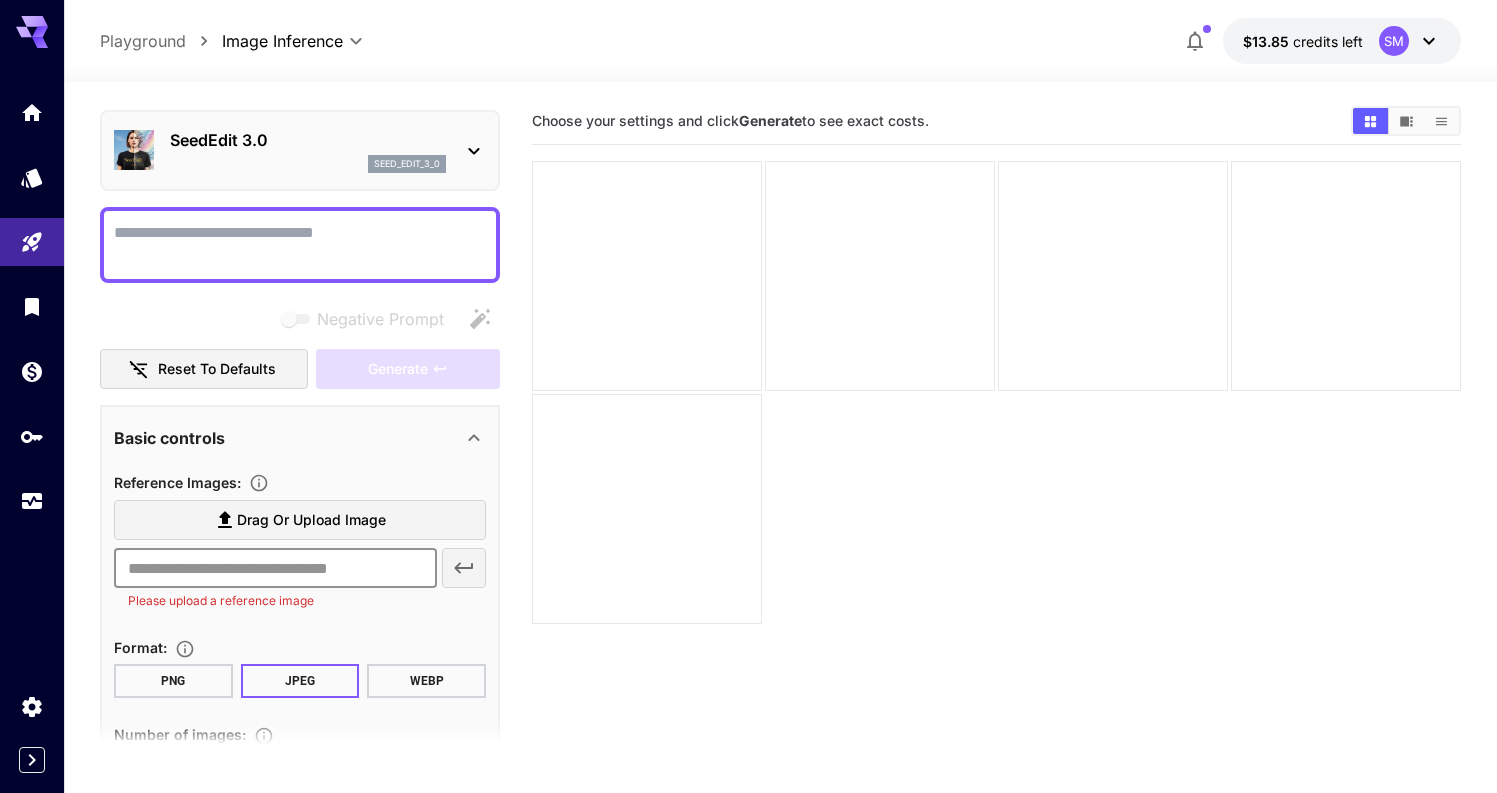 click at bounding box center [275, 568] 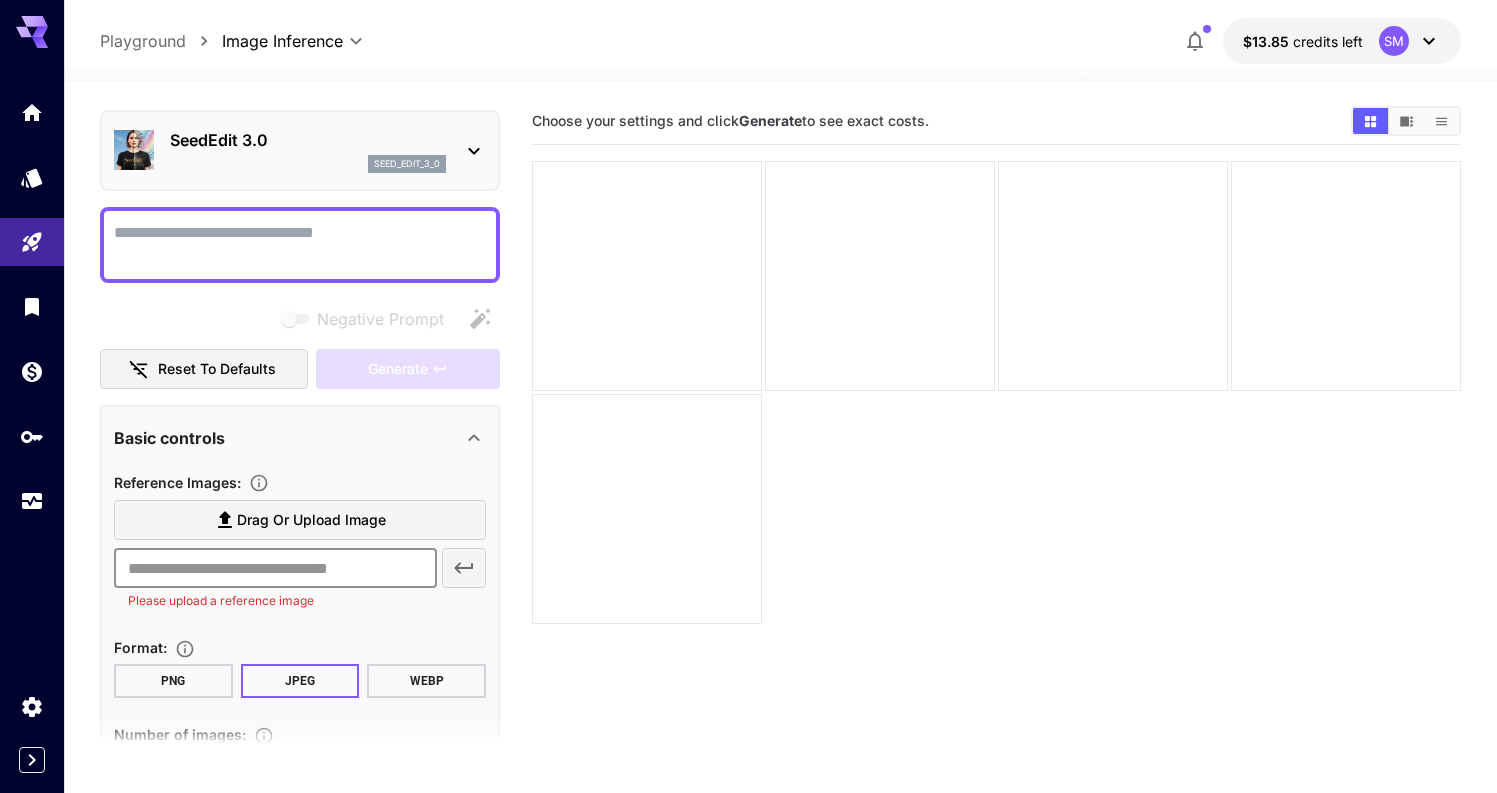 click on "Drag or upload image" at bounding box center [300, 520] 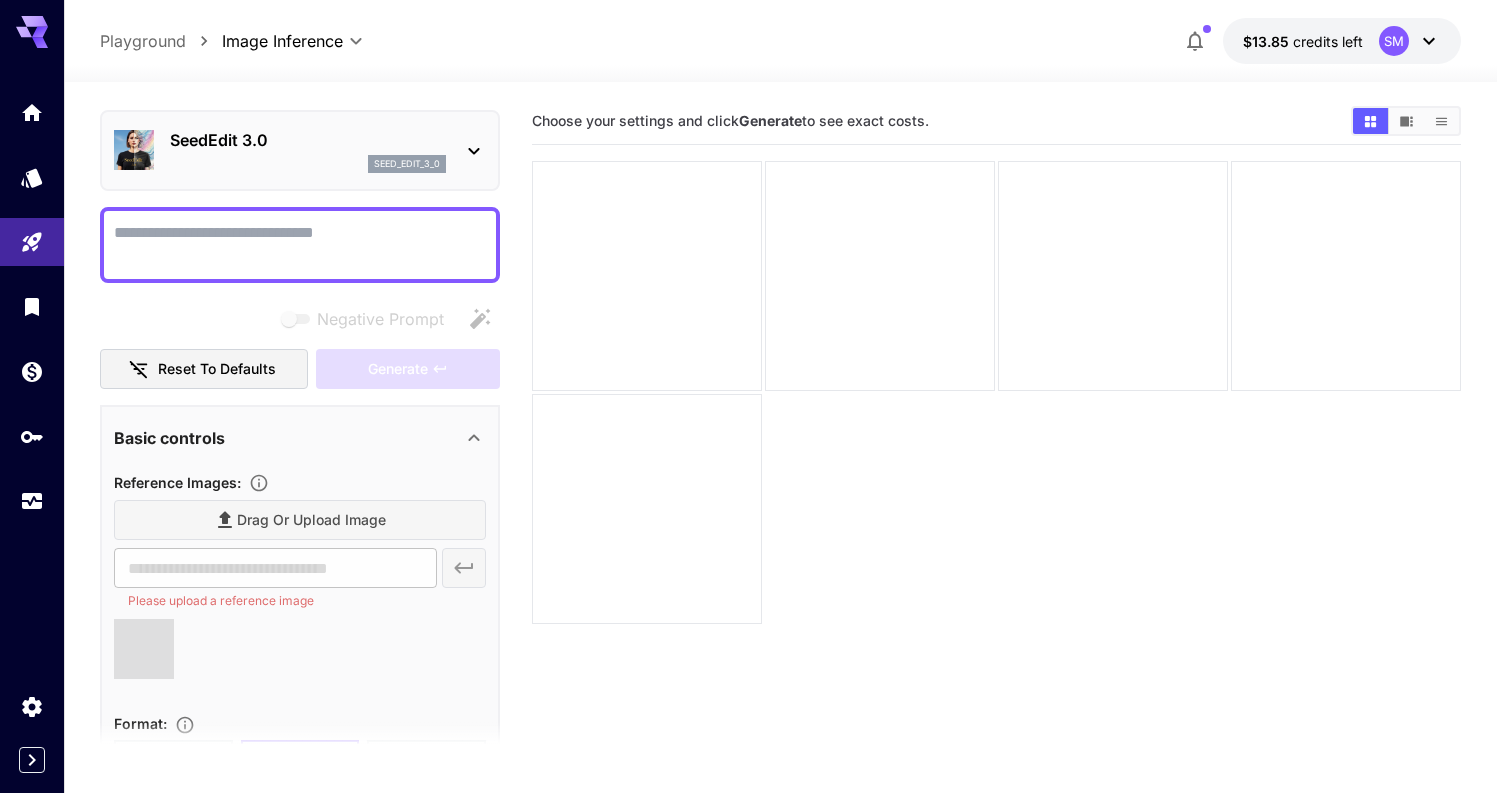 type on "**********" 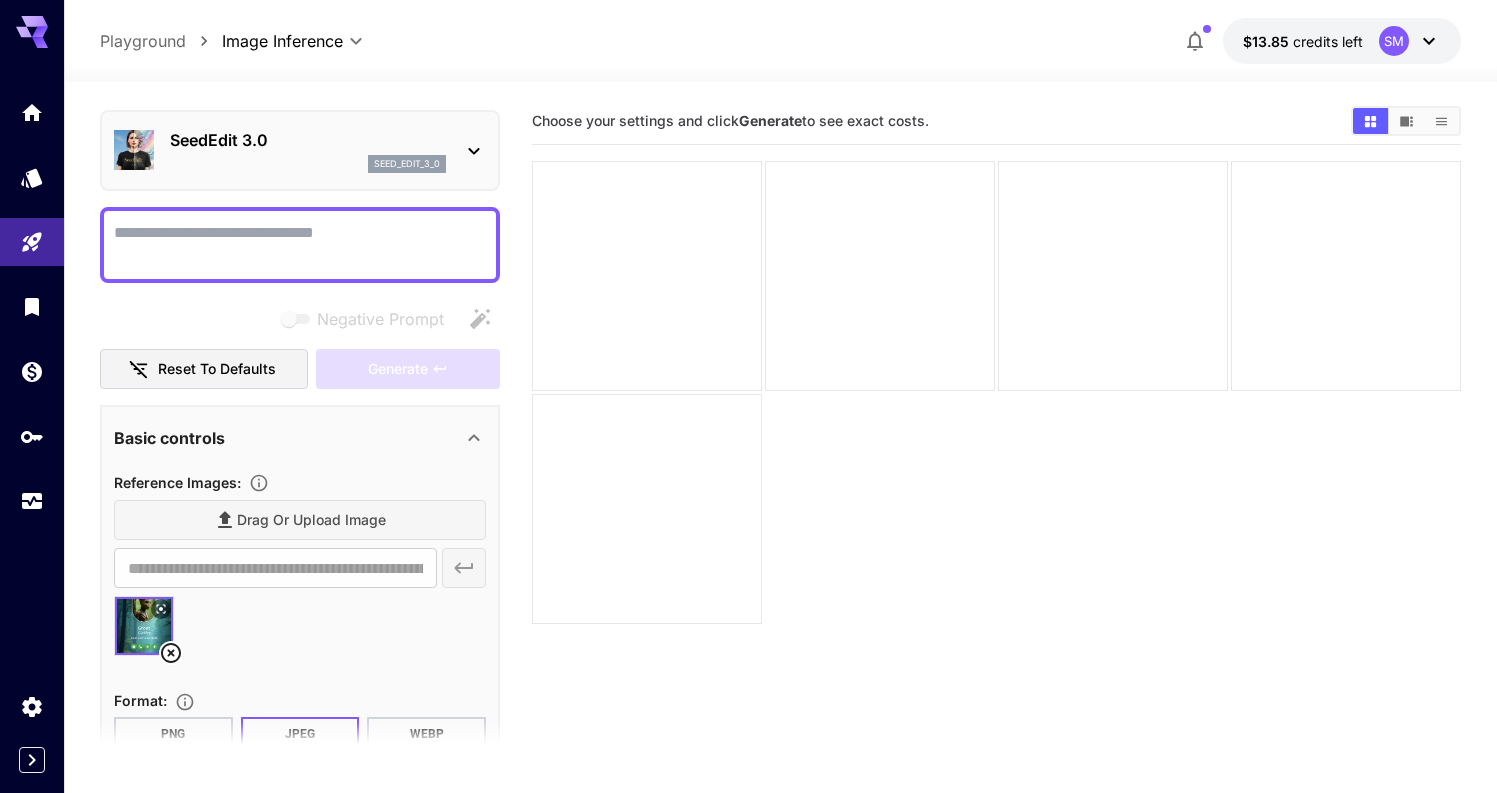 click on "Negative Prompt" at bounding box center [300, 245] 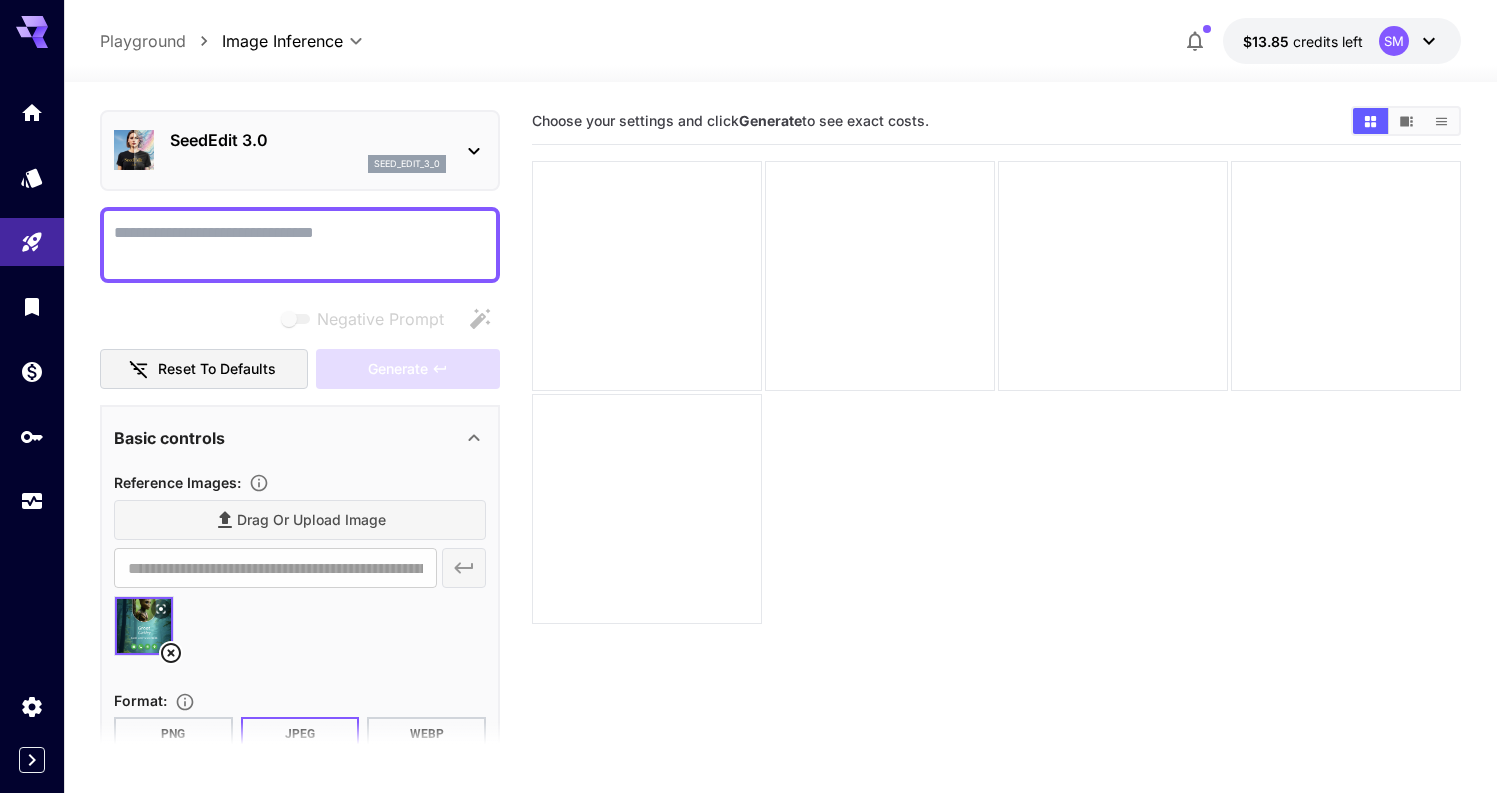 type on "*" 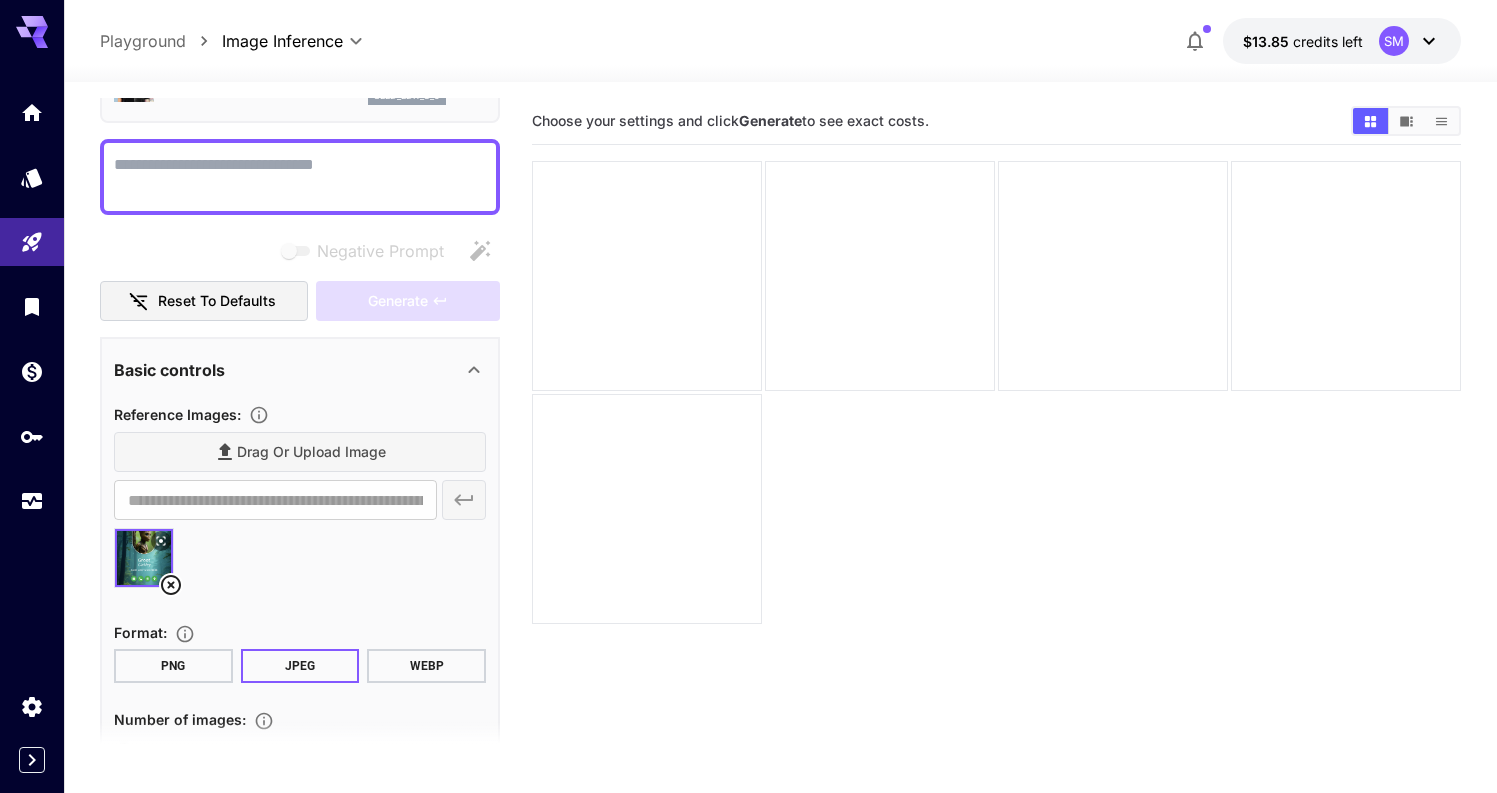 scroll, scrollTop: 308, scrollLeft: 0, axis: vertical 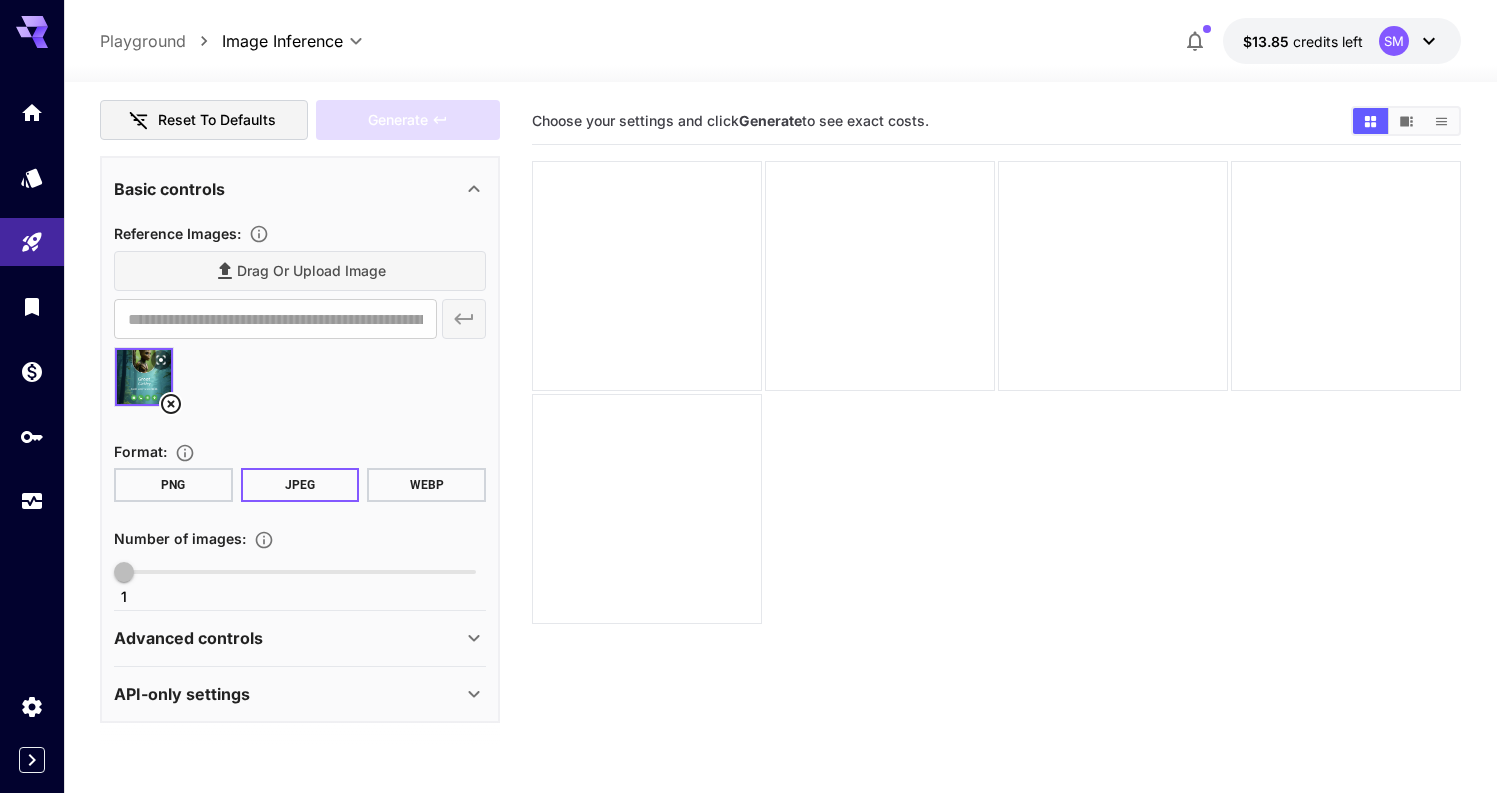click on "PNG" at bounding box center (173, 485) 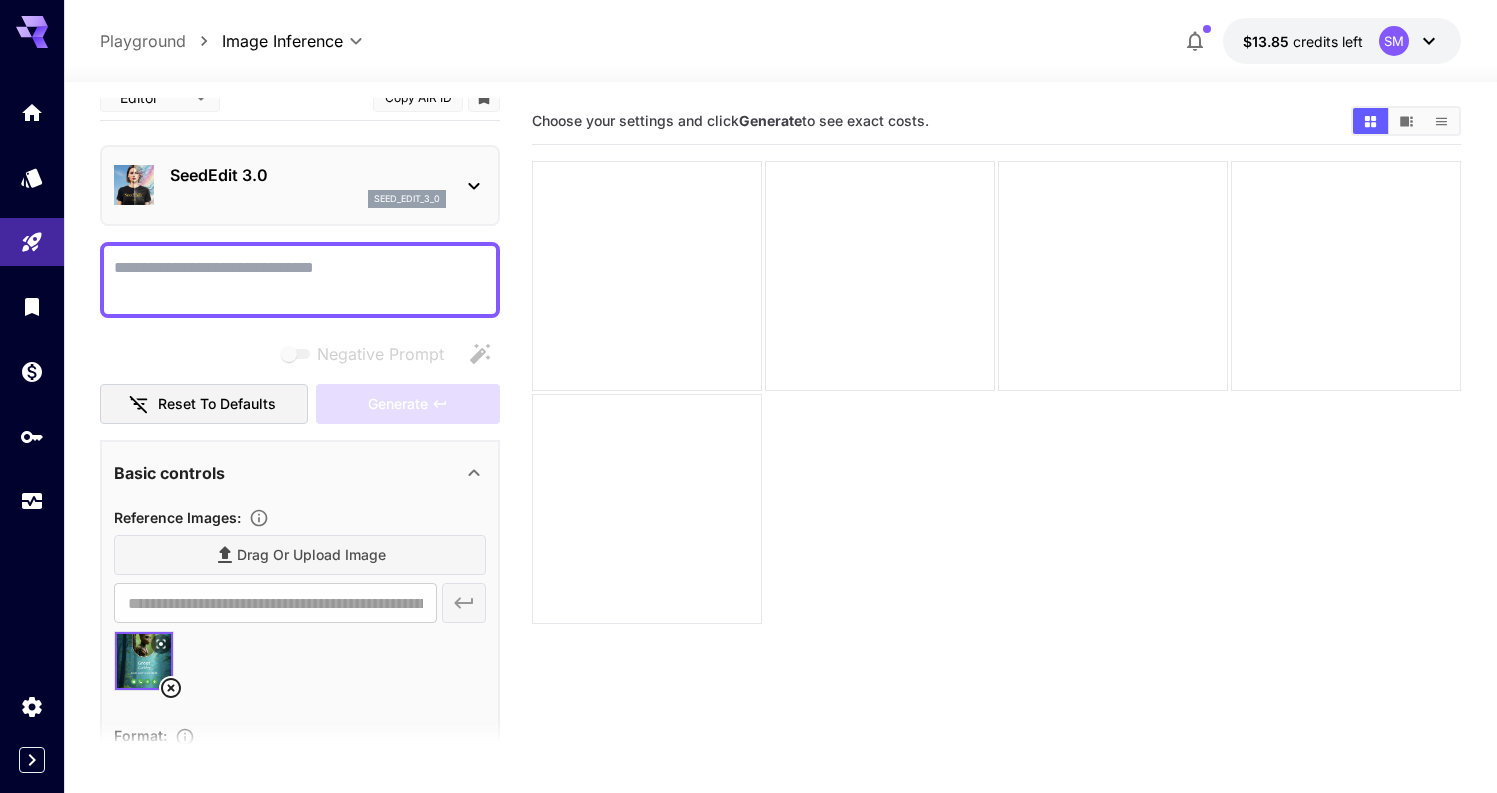 scroll, scrollTop: 0, scrollLeft: 0, axis: both 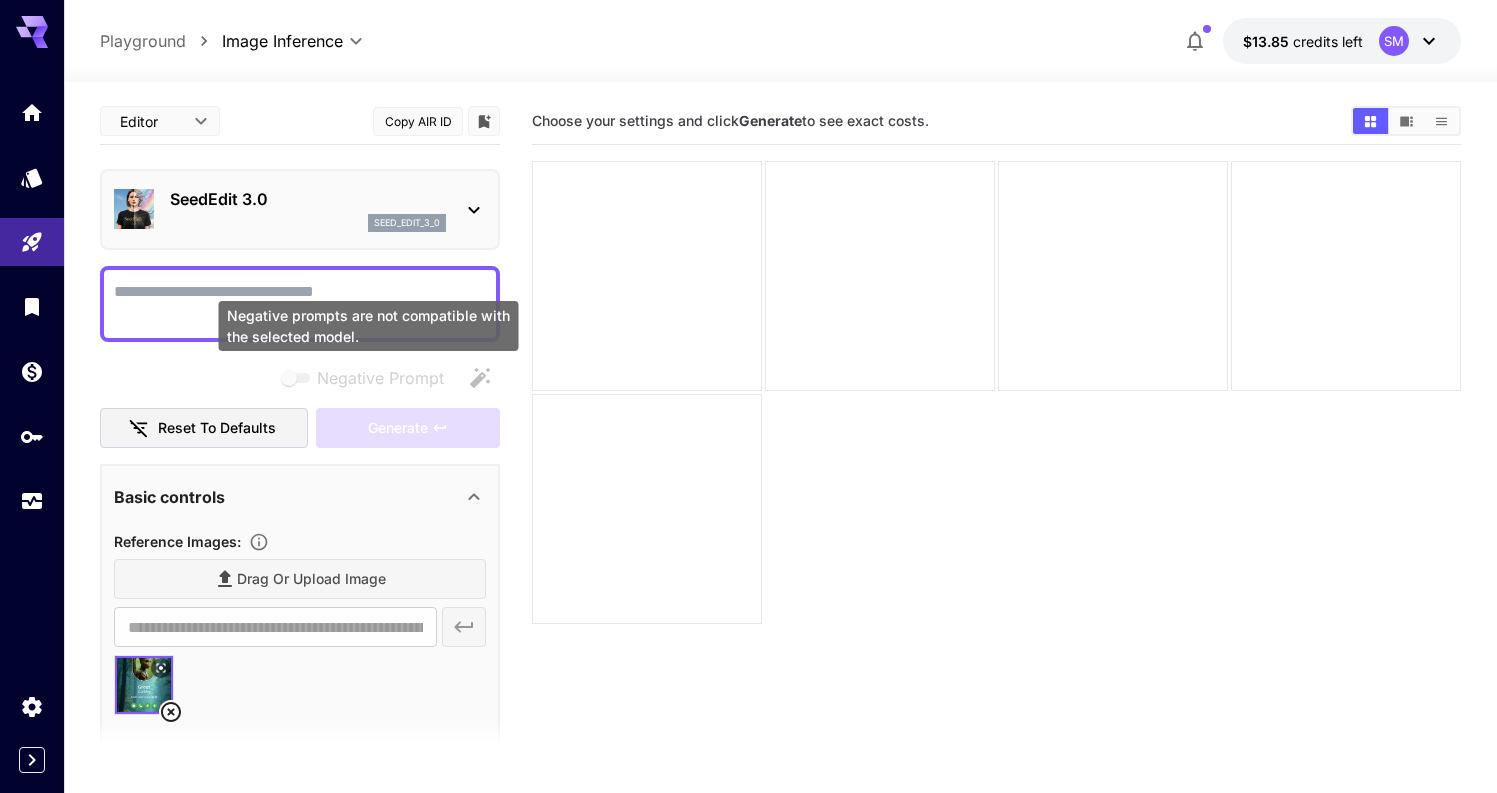 click on "Negative prompts are not compatible with the selected model." at bounding box center (369, 326) 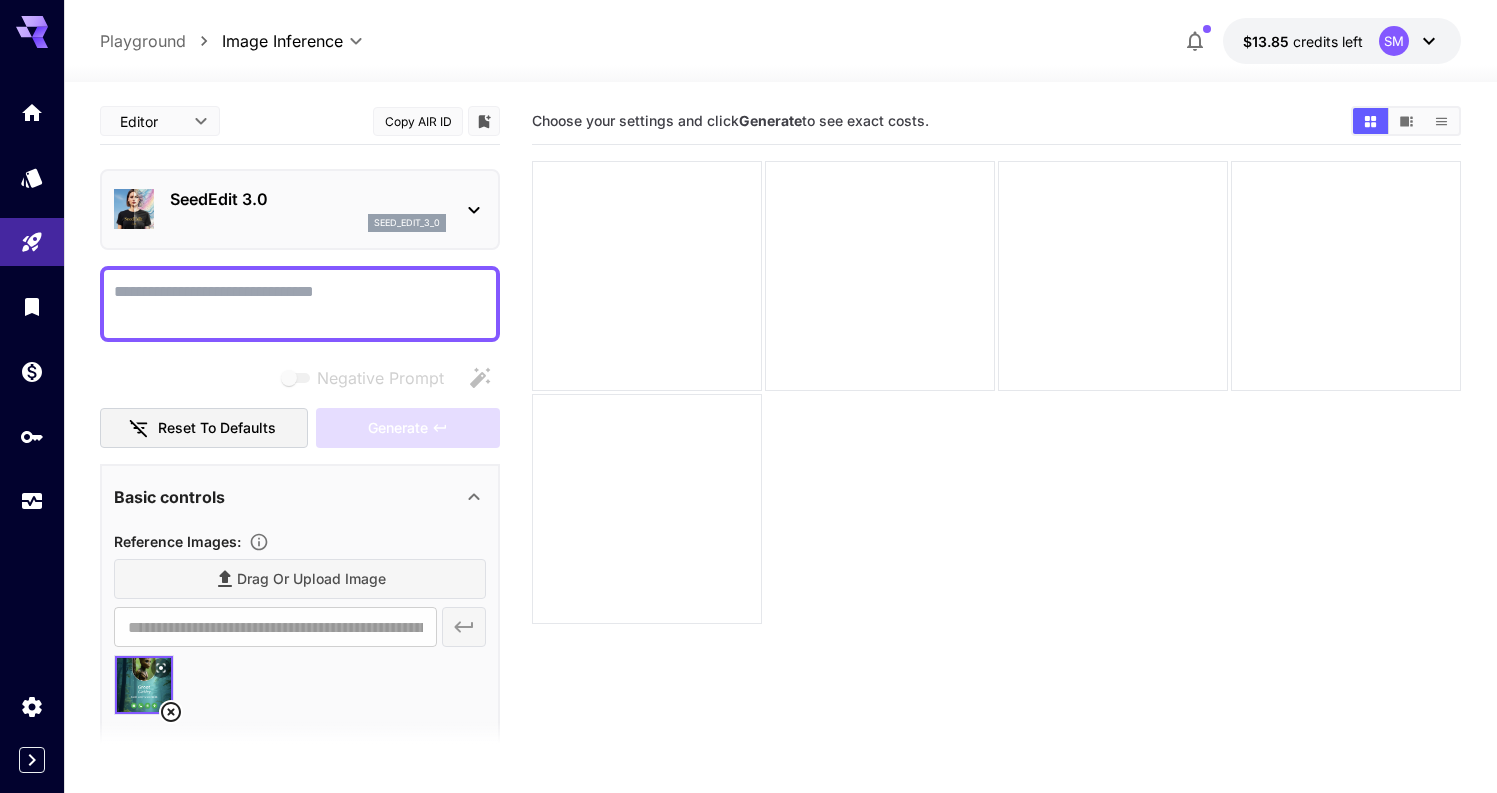 click on "Negative Prompt" at bounding box center (300, 304) 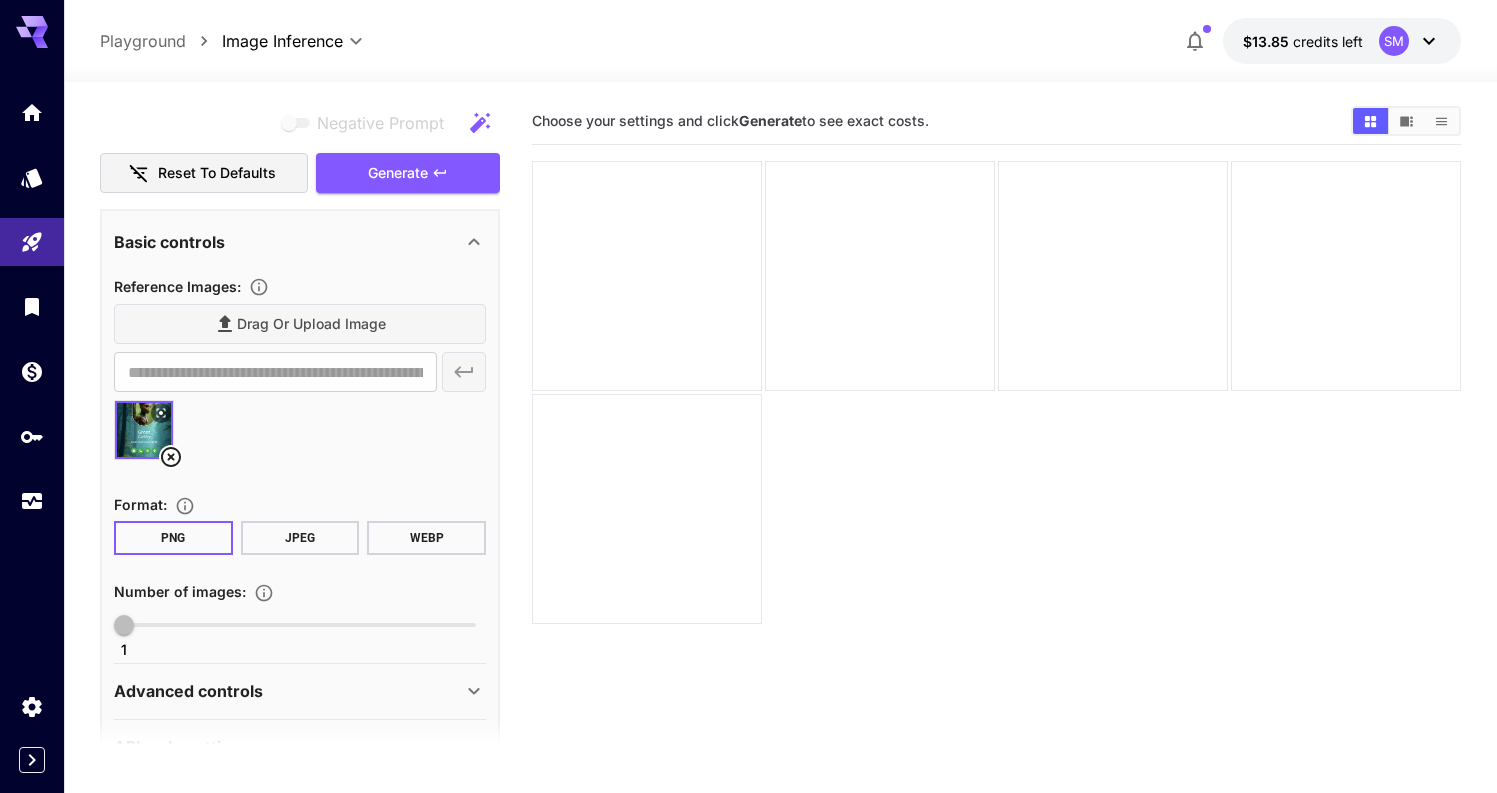 scroll, scrollTop: 280, scrollLeft: 0, axis: vertical 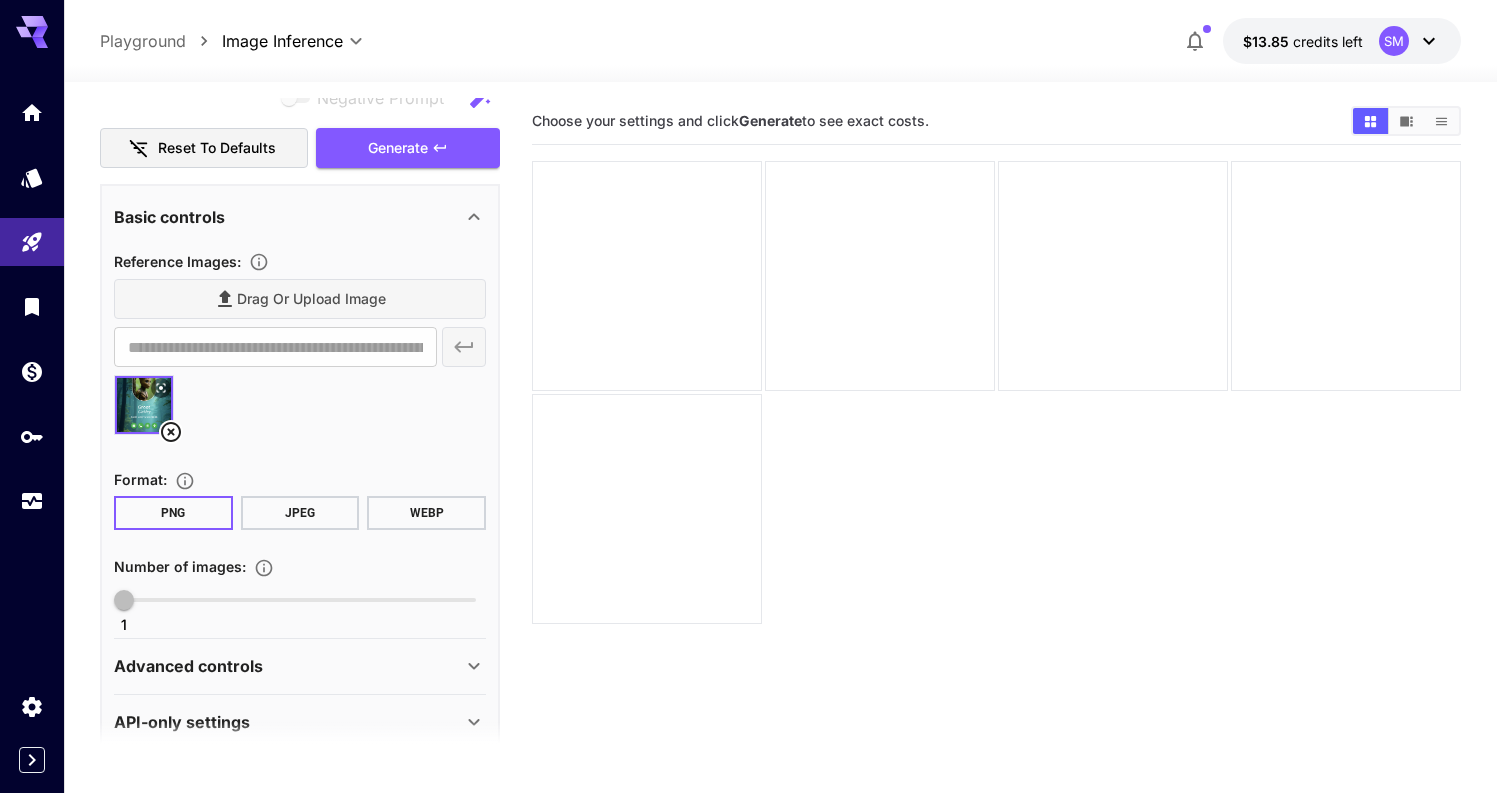 type on "**********" 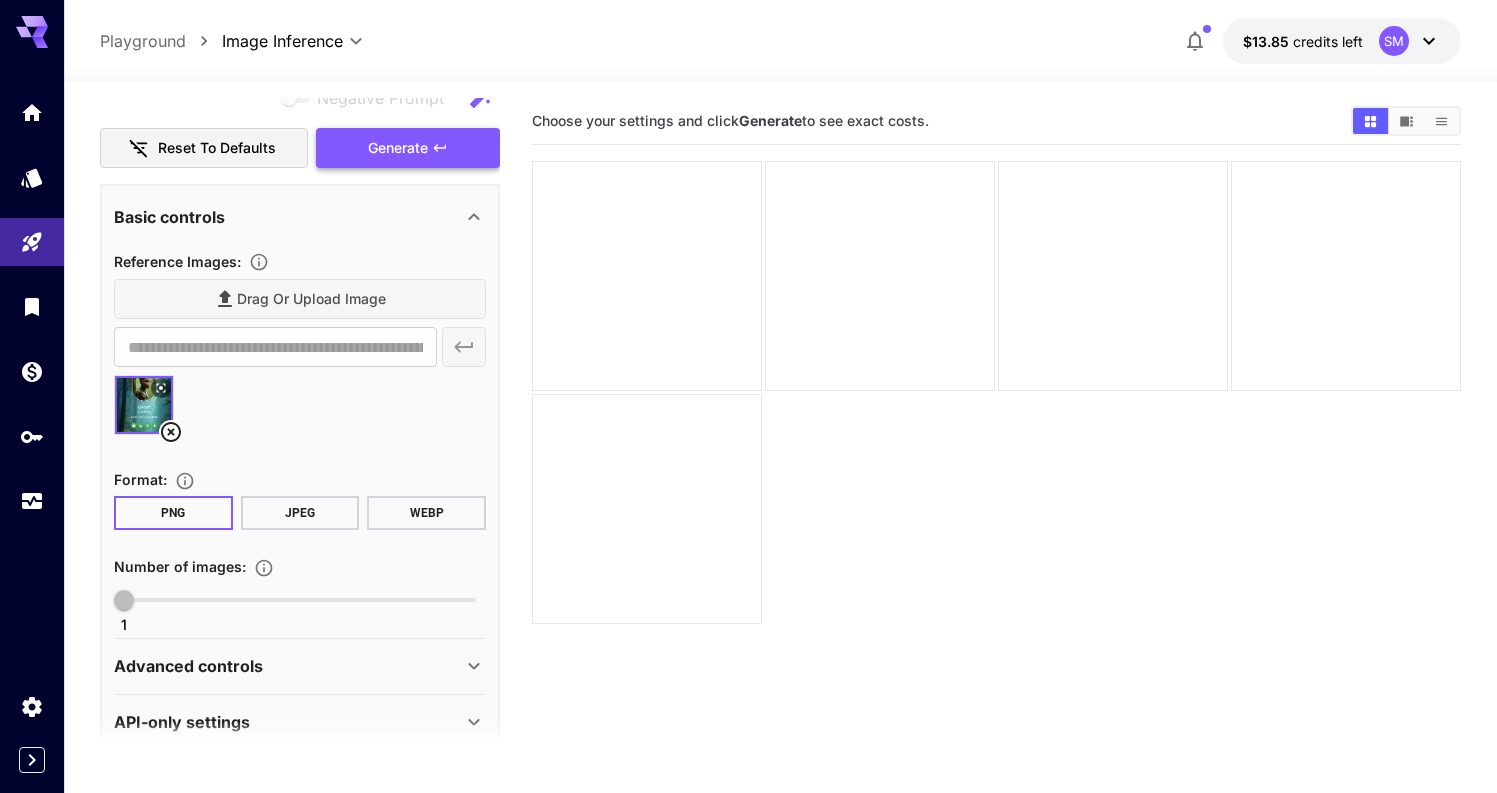 click on "Generate" at bounding box center [398, 148] 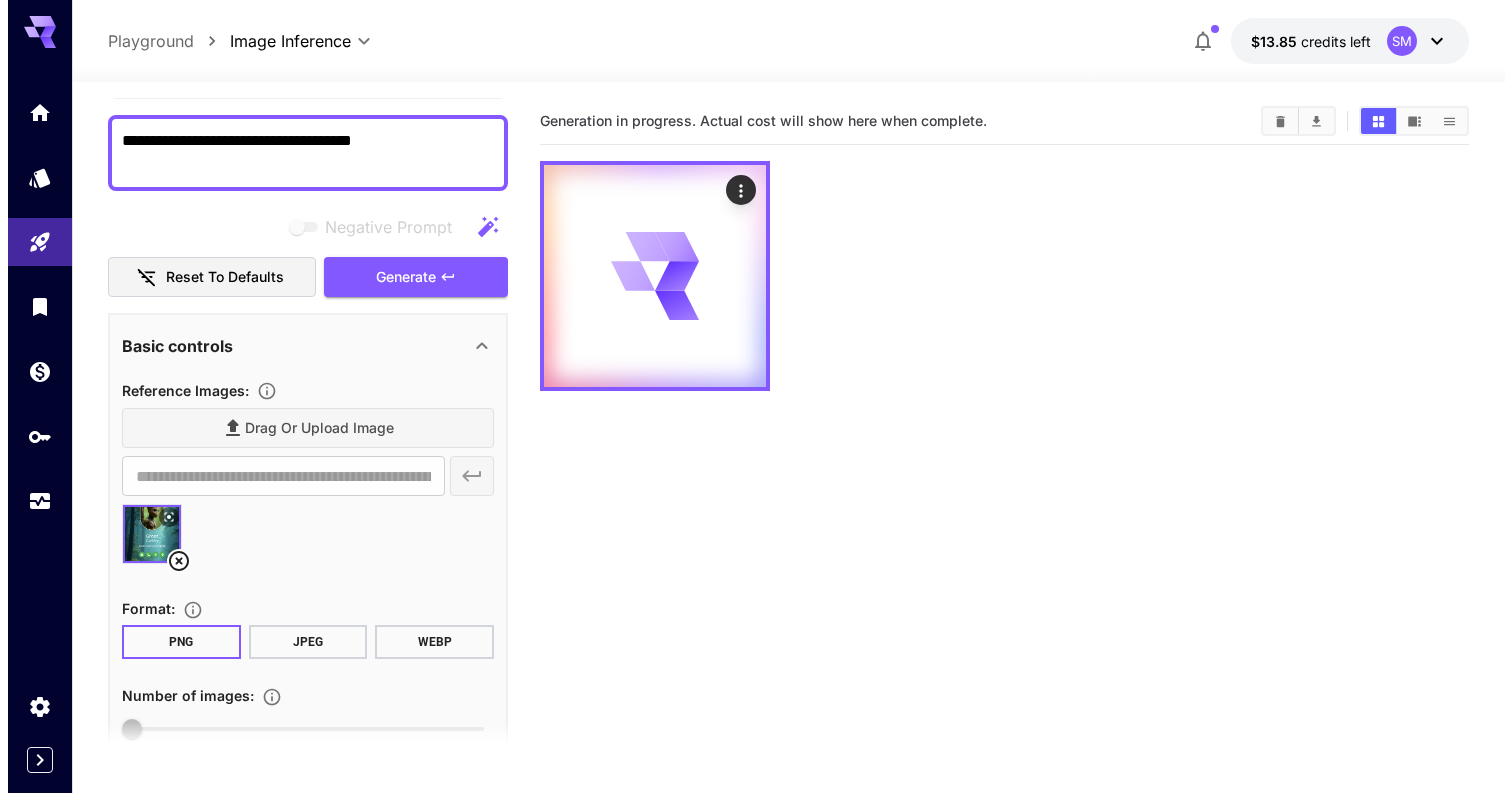 scroll, scrollTop: 0, scrollLeft: 0, axis: both 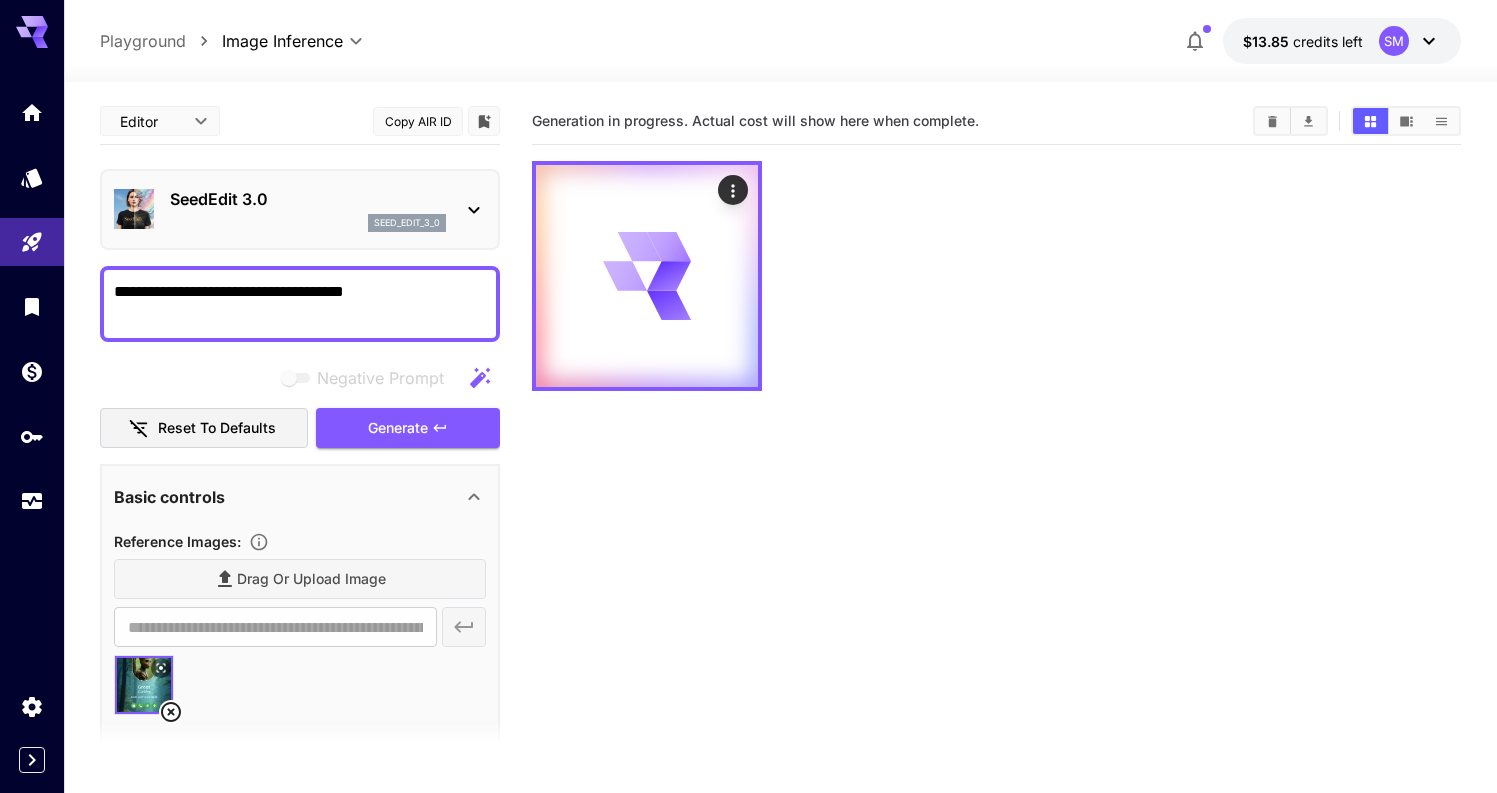 click on "SeedEdit 3.0" at bounding box center (308, 199) 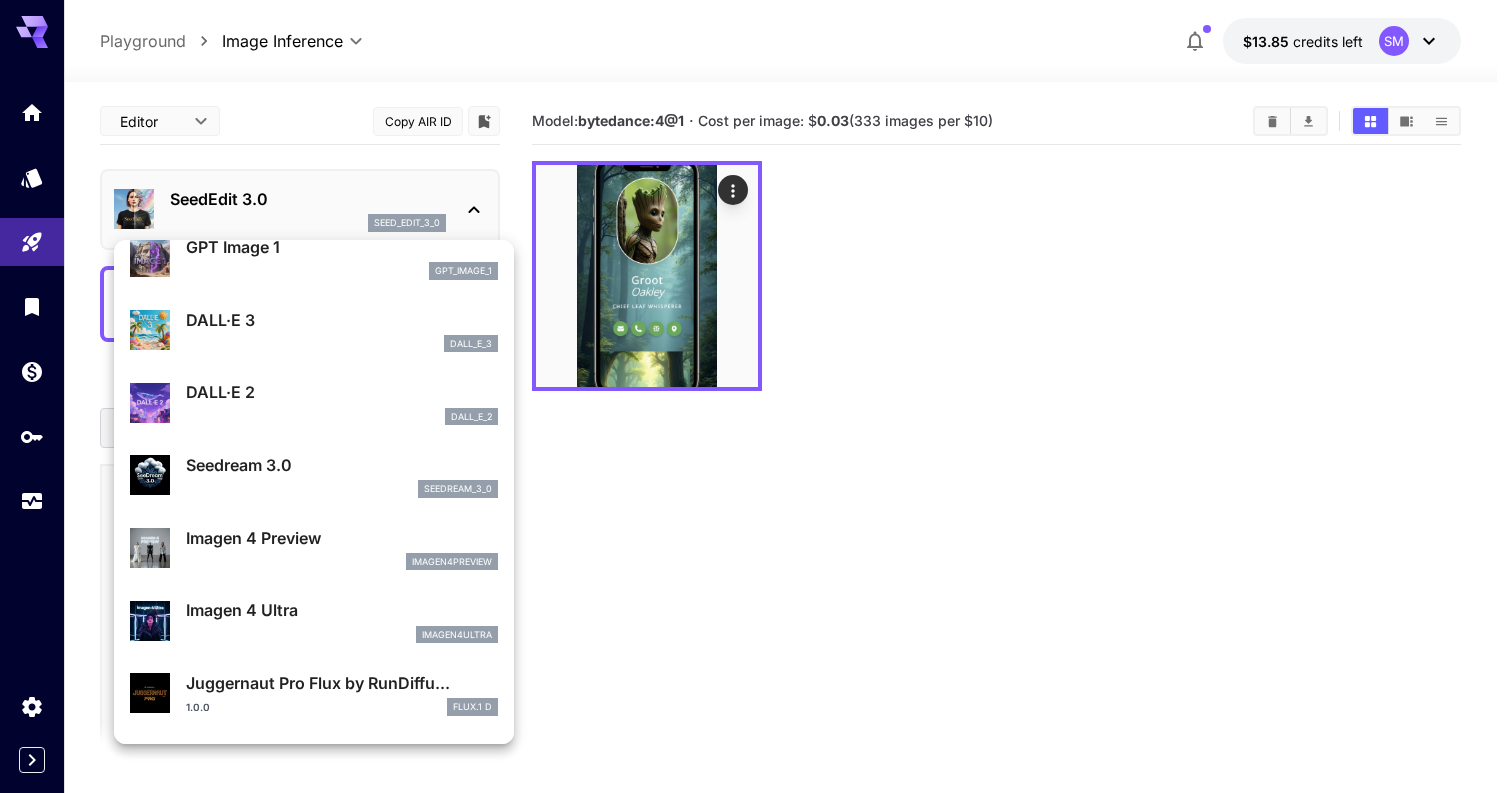 scroll, scrollTop: 301, scrollLeft: 0, axis: vertical 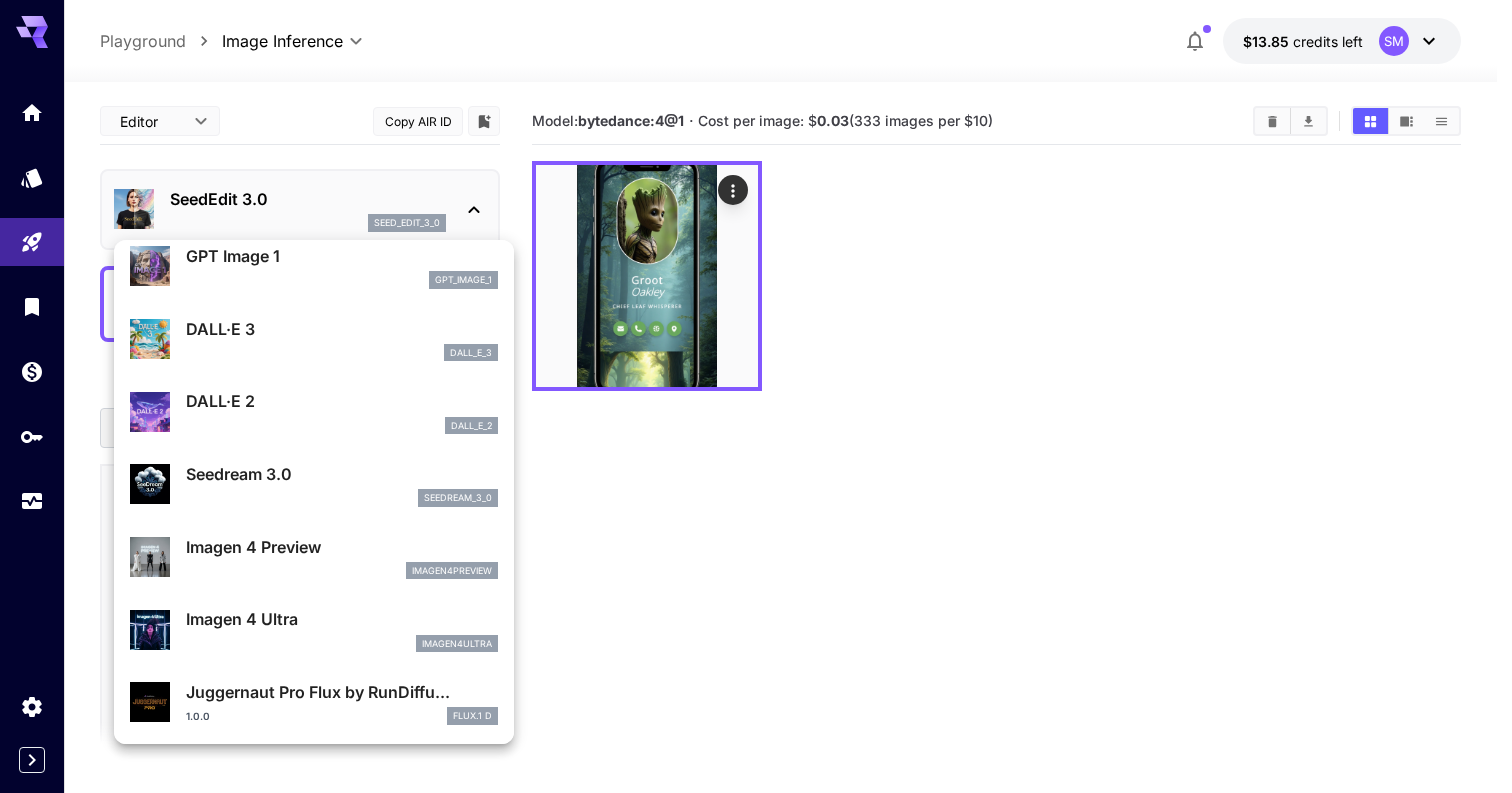 click at bounding box center (756, 396) 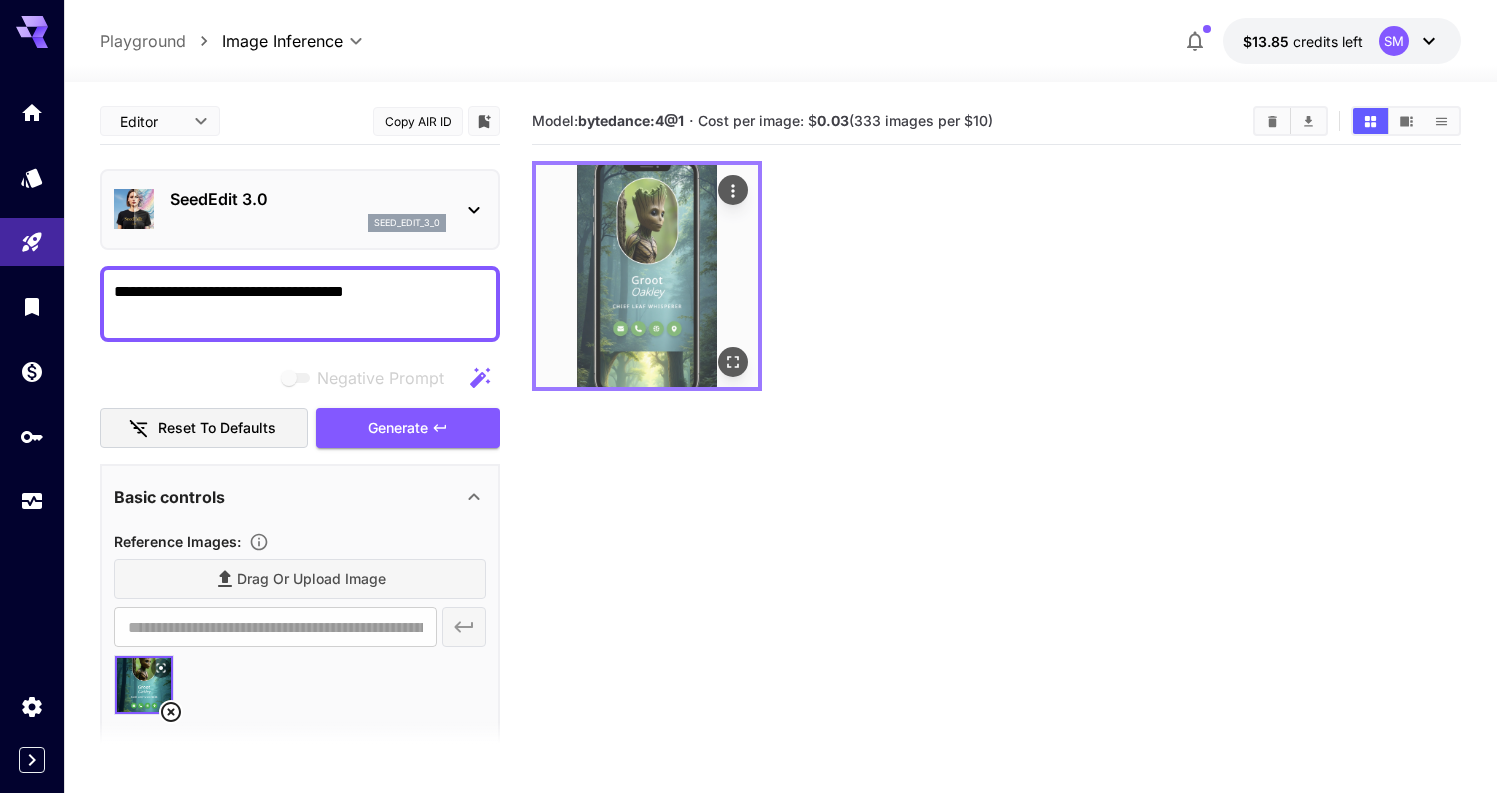 click at bounding box center [647, 276] 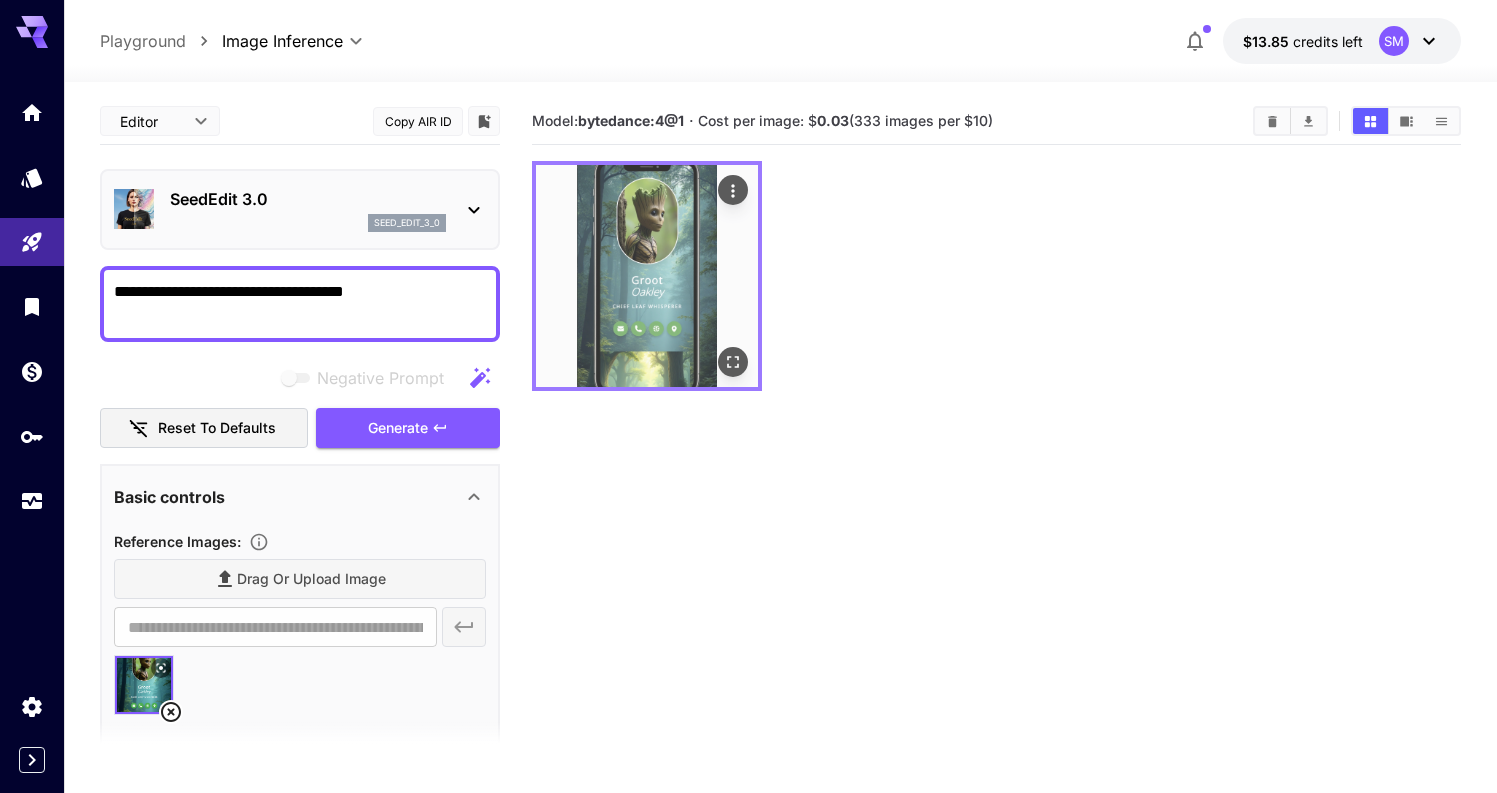 click at bounding box center [647, 276] 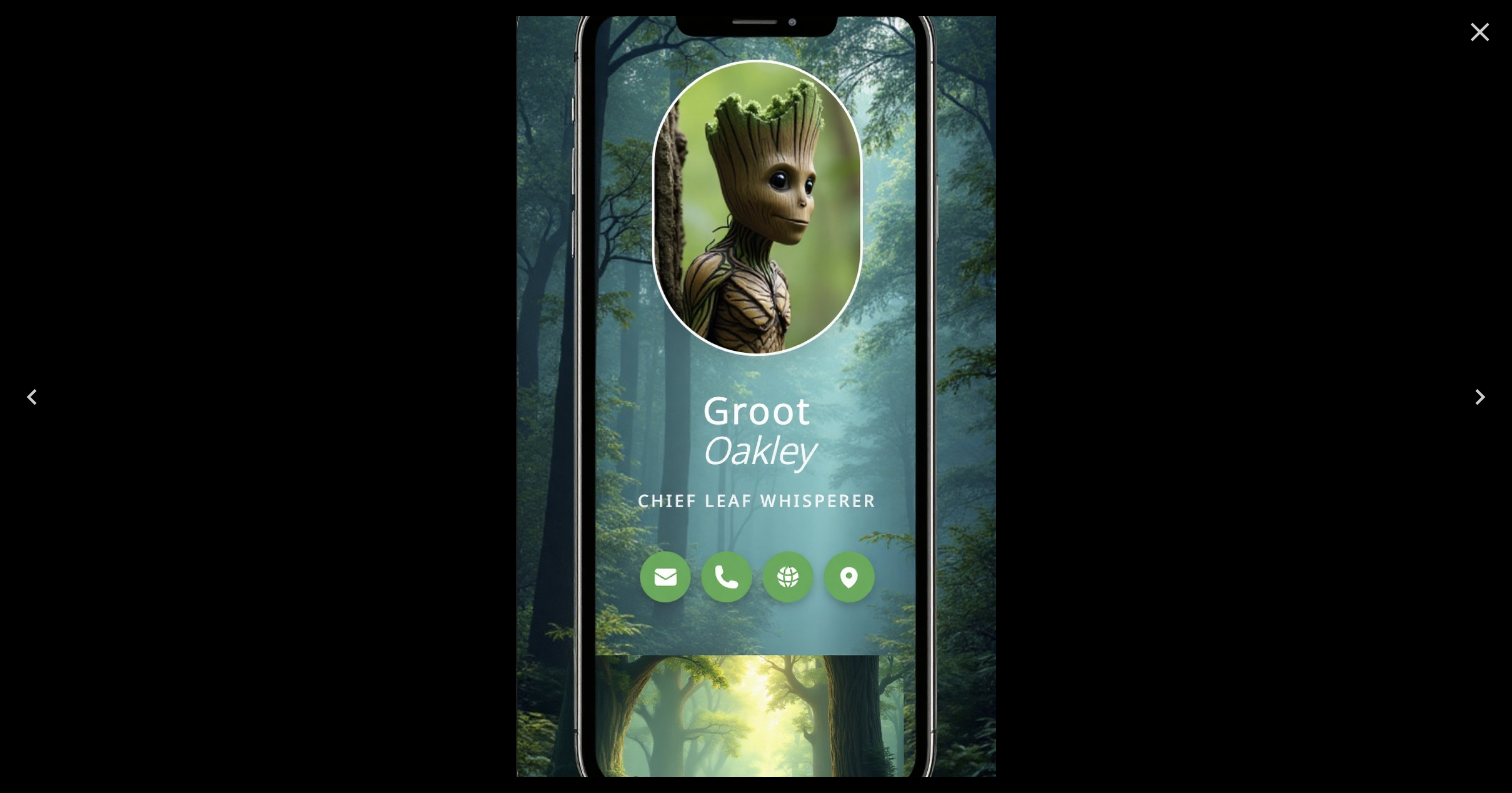 click 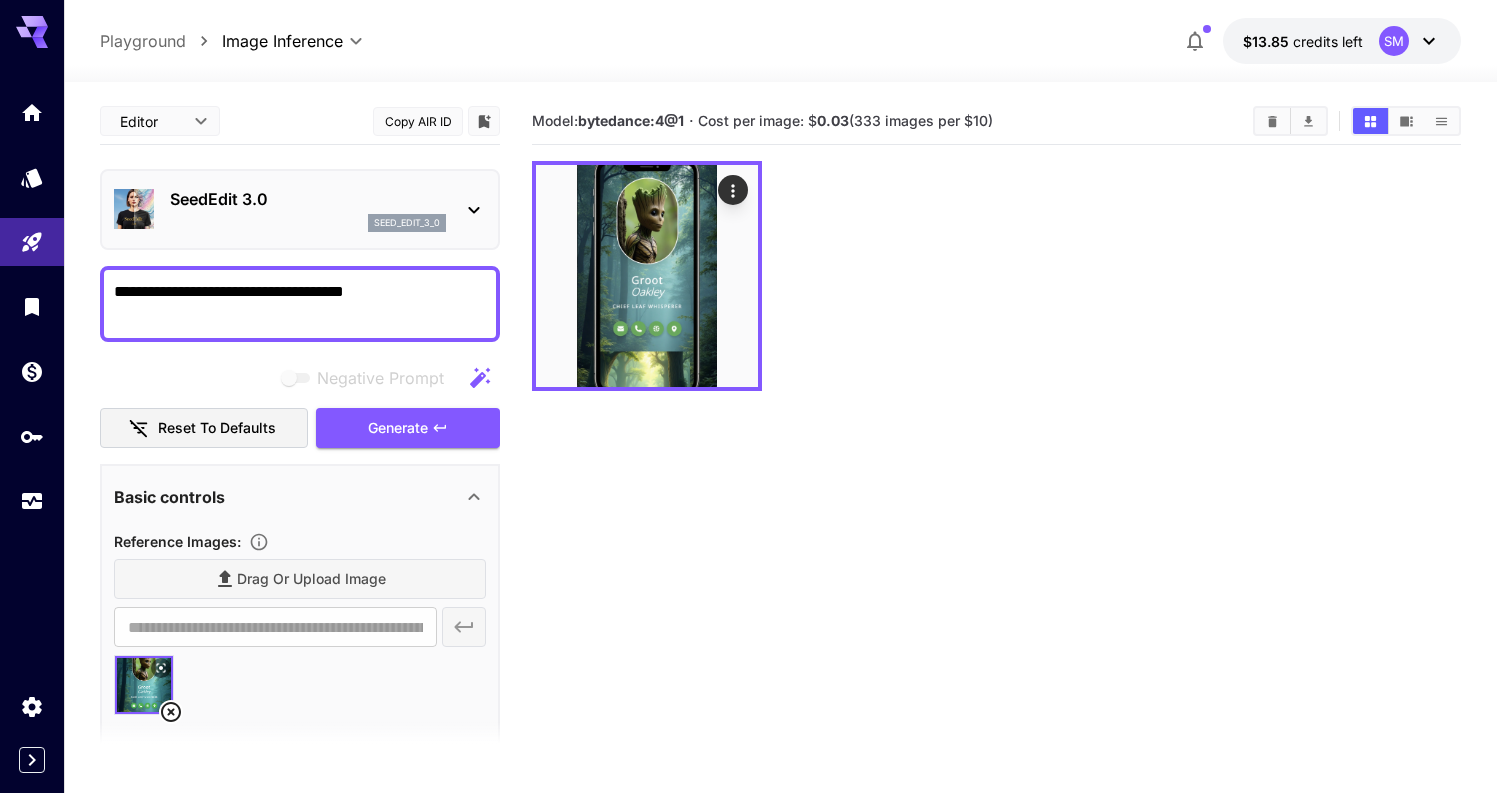 click 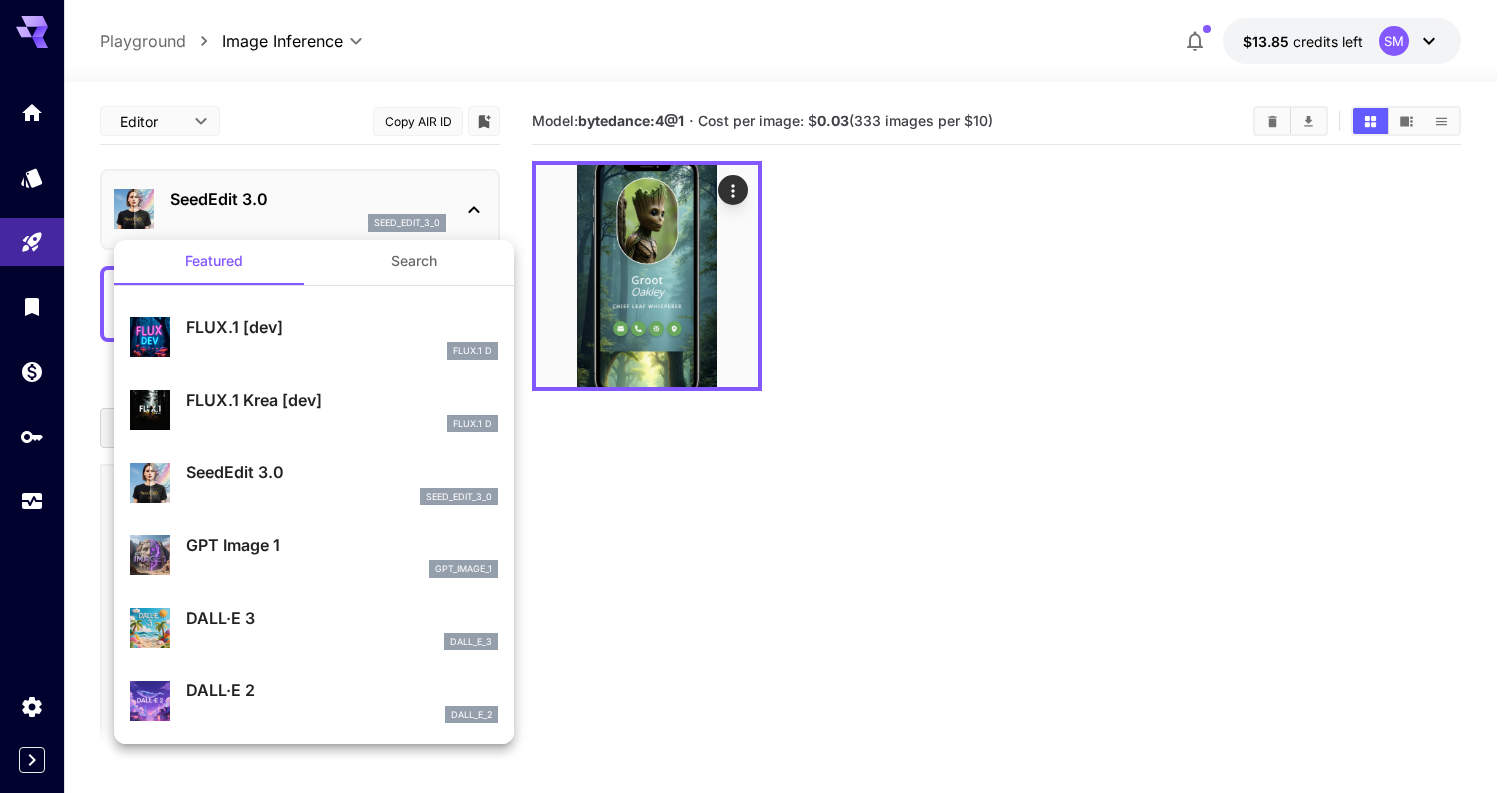 scroll, scrollTop: 17, scrollLeft: 0, axis: vertical 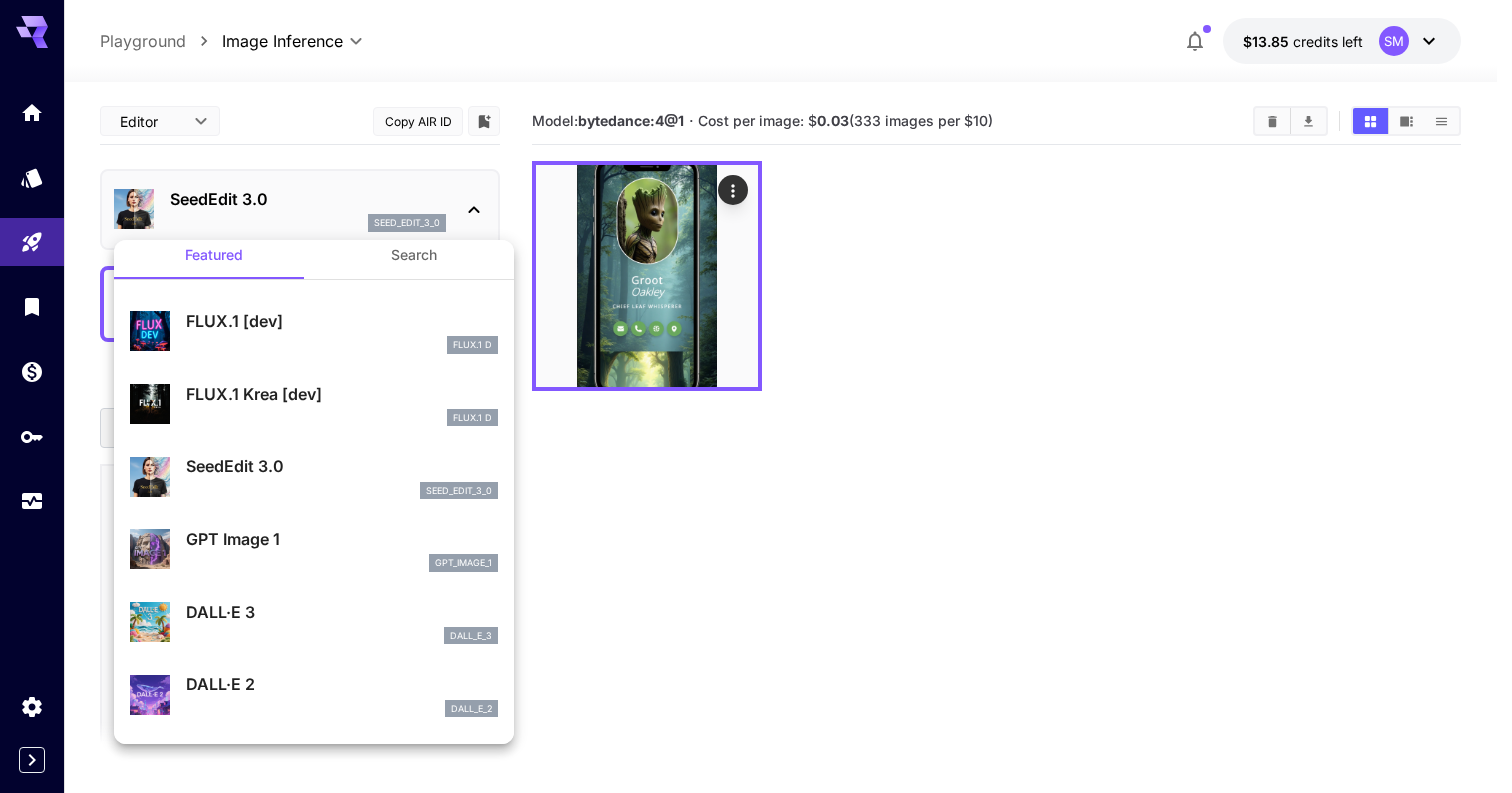 click on "dall_e_3" at bounding box center [342, 636] 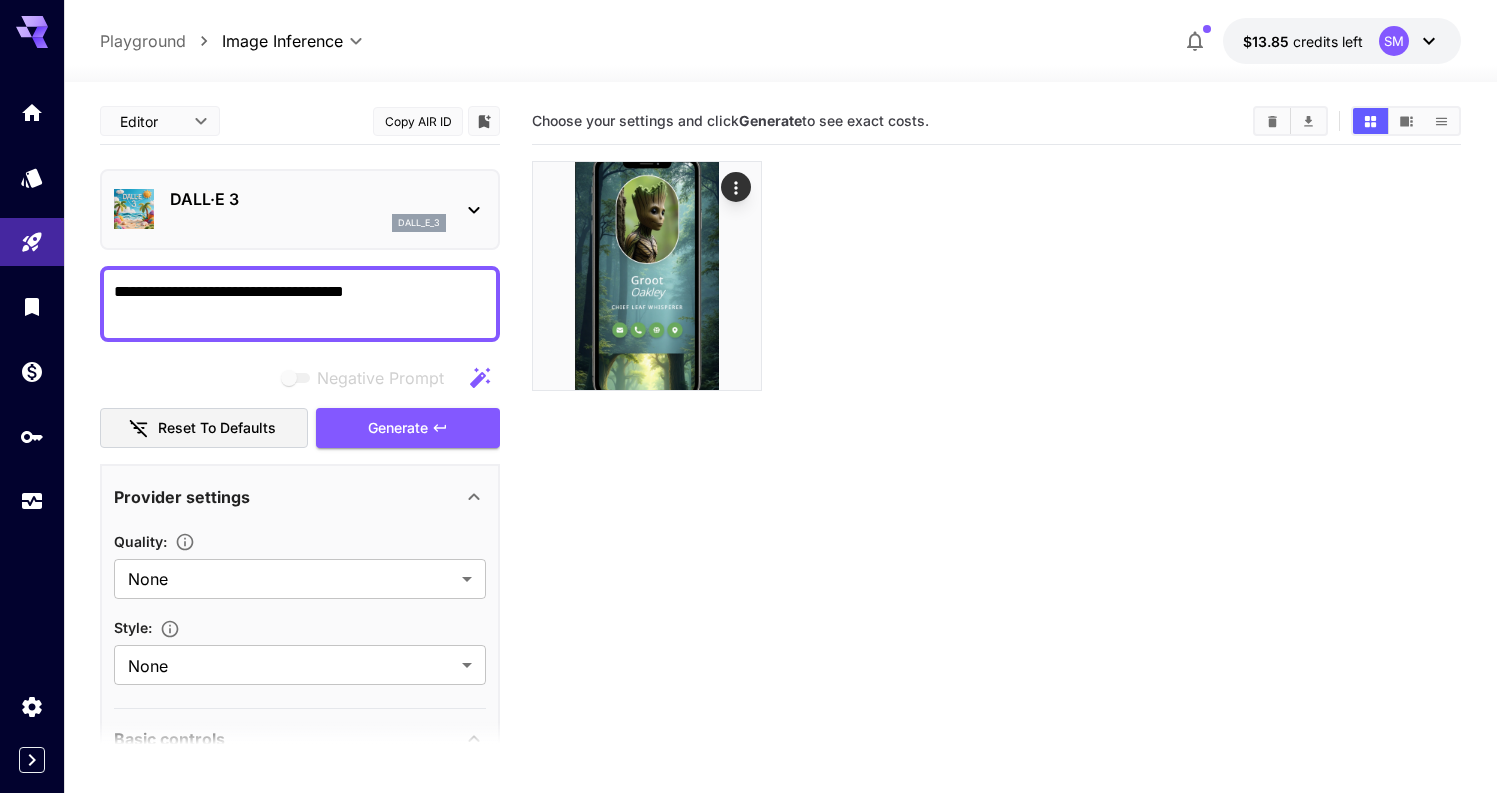 click 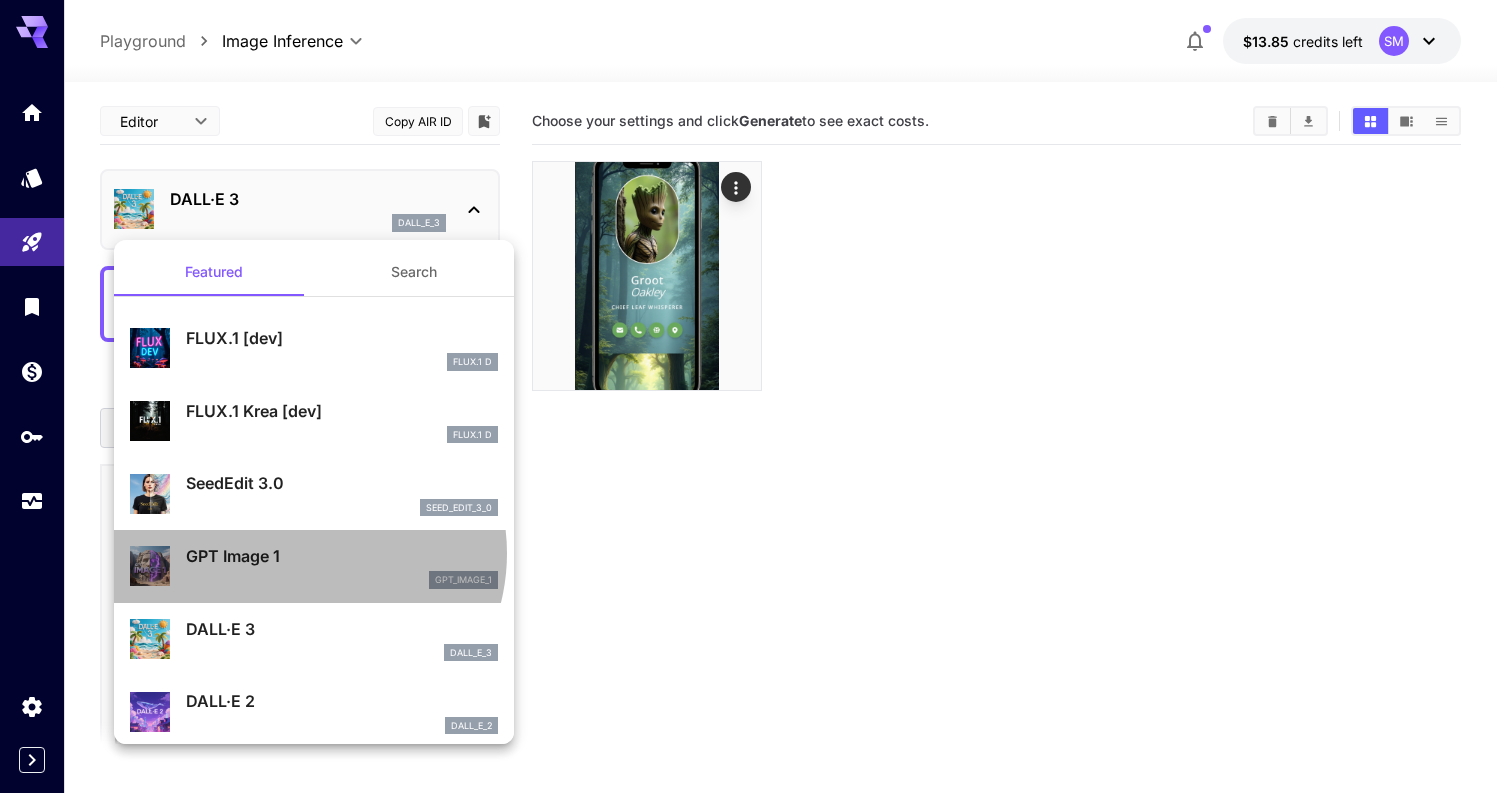 click on "GPT Image 1" at bounding box center (342, 556) 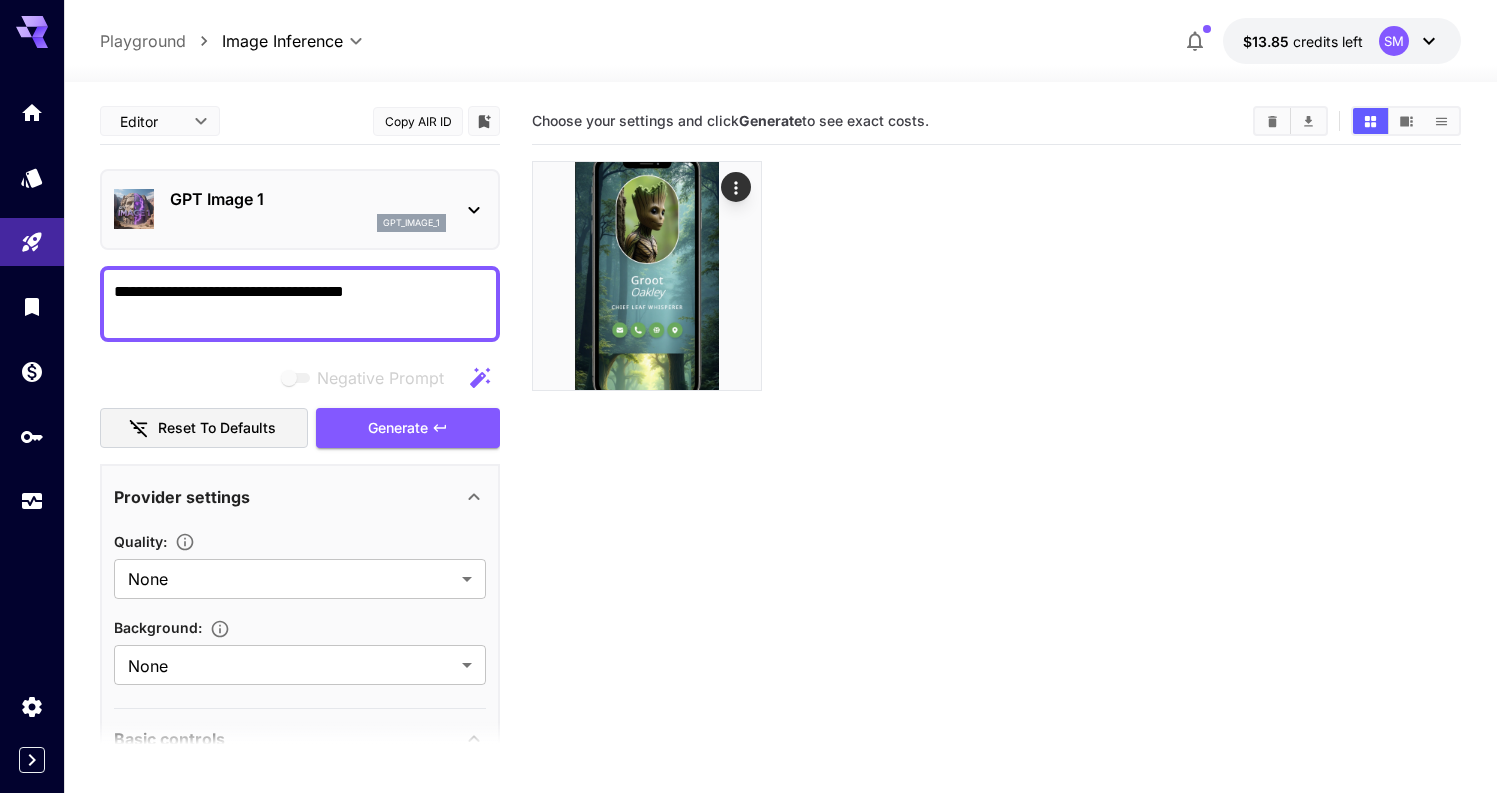 click on "GPT Image 1" at bounding box center [308, 199] 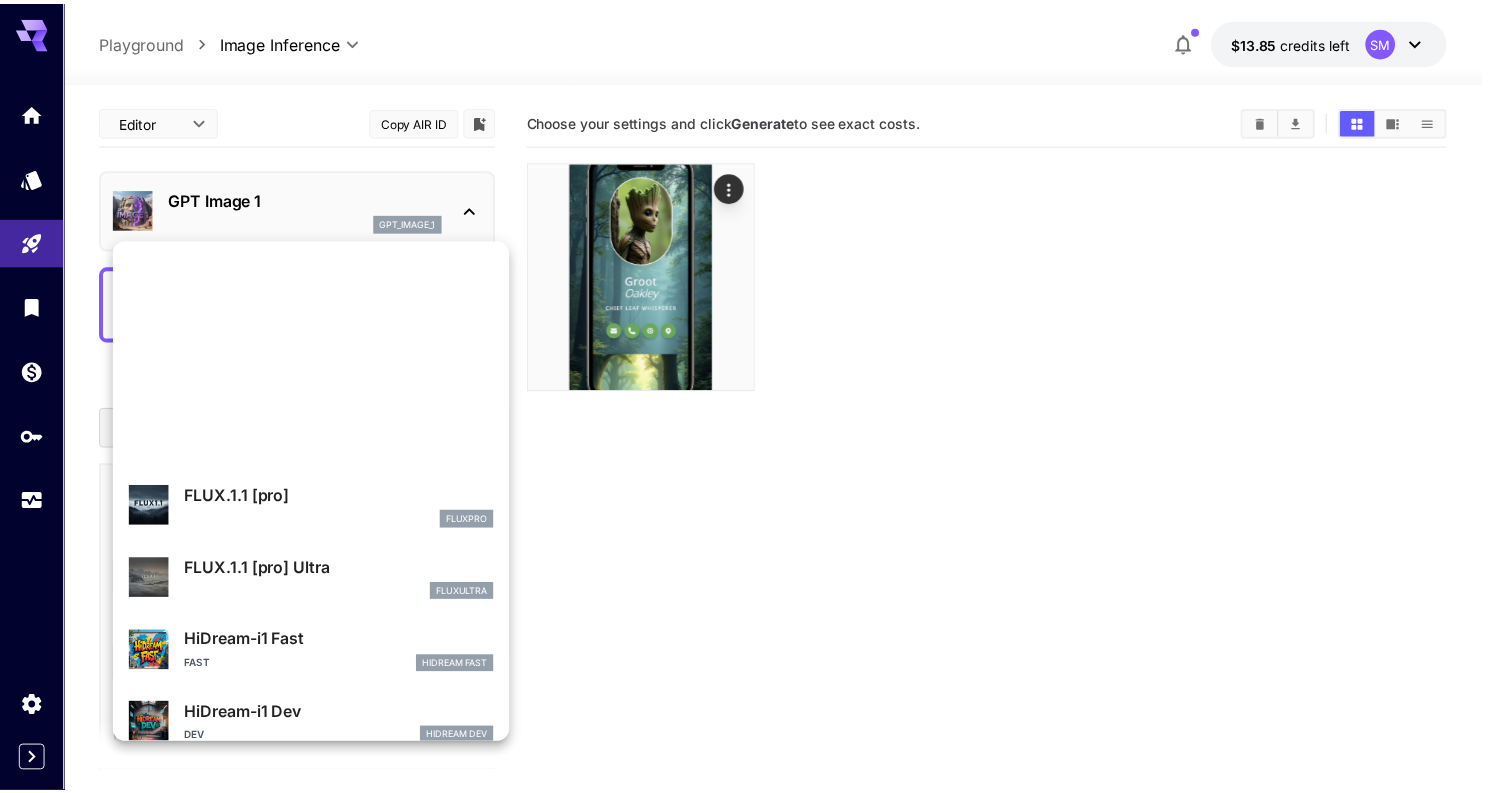 scroll, scrollTop: 0, scrollLeft: 0, axis: both 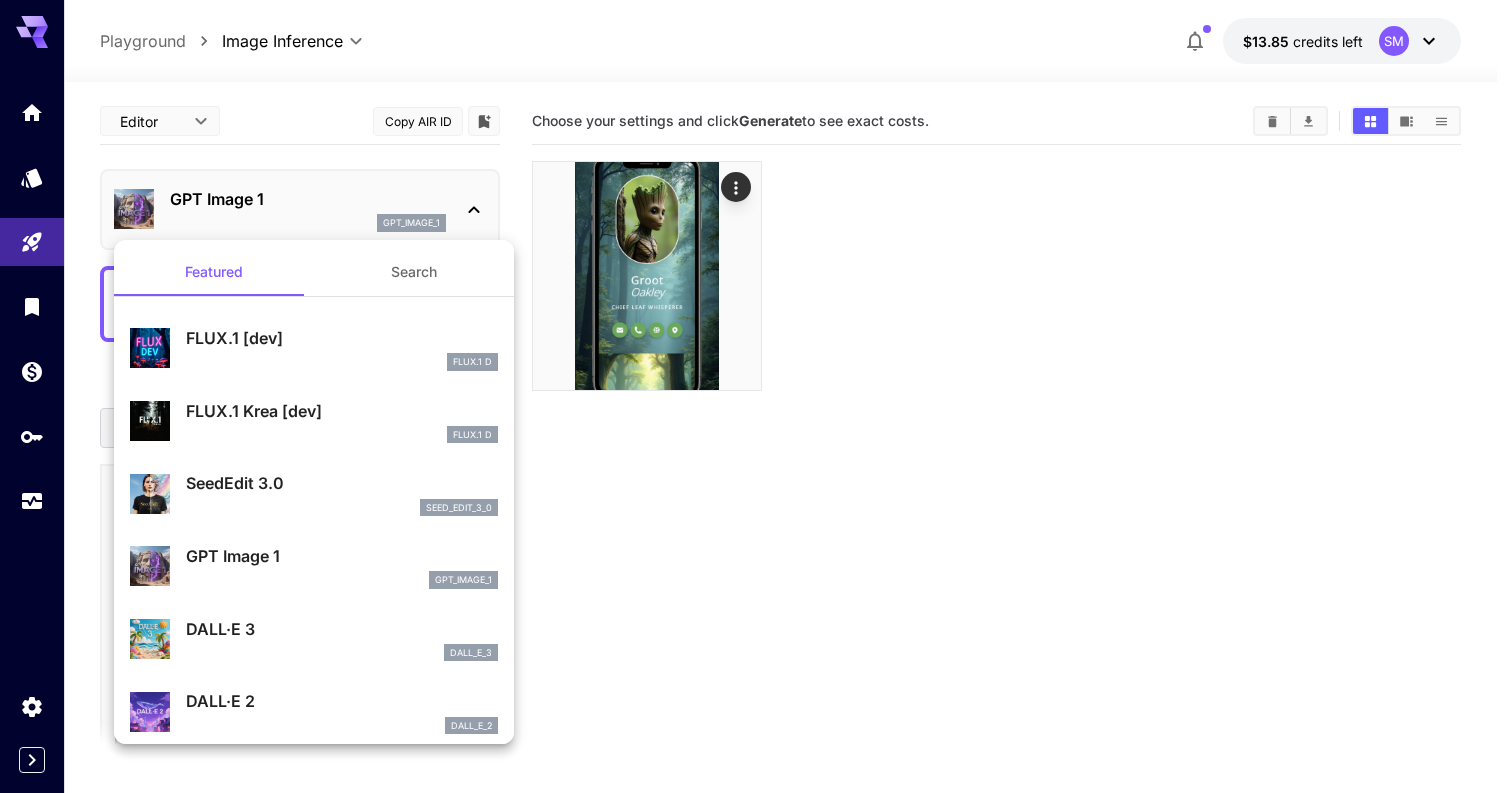 click at bounding box center [756, 396] 